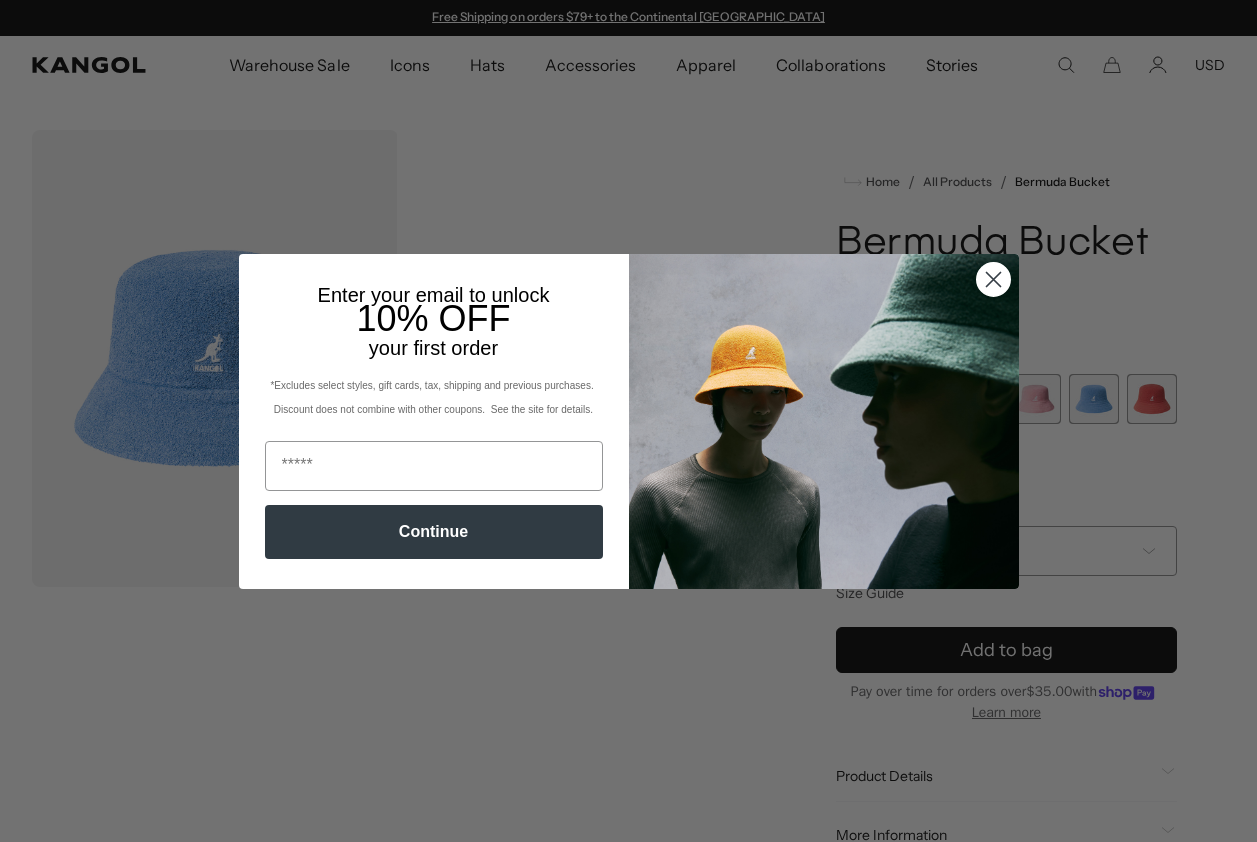 scroll, scrollTop: 0, scrollLeft: 0, axis: both 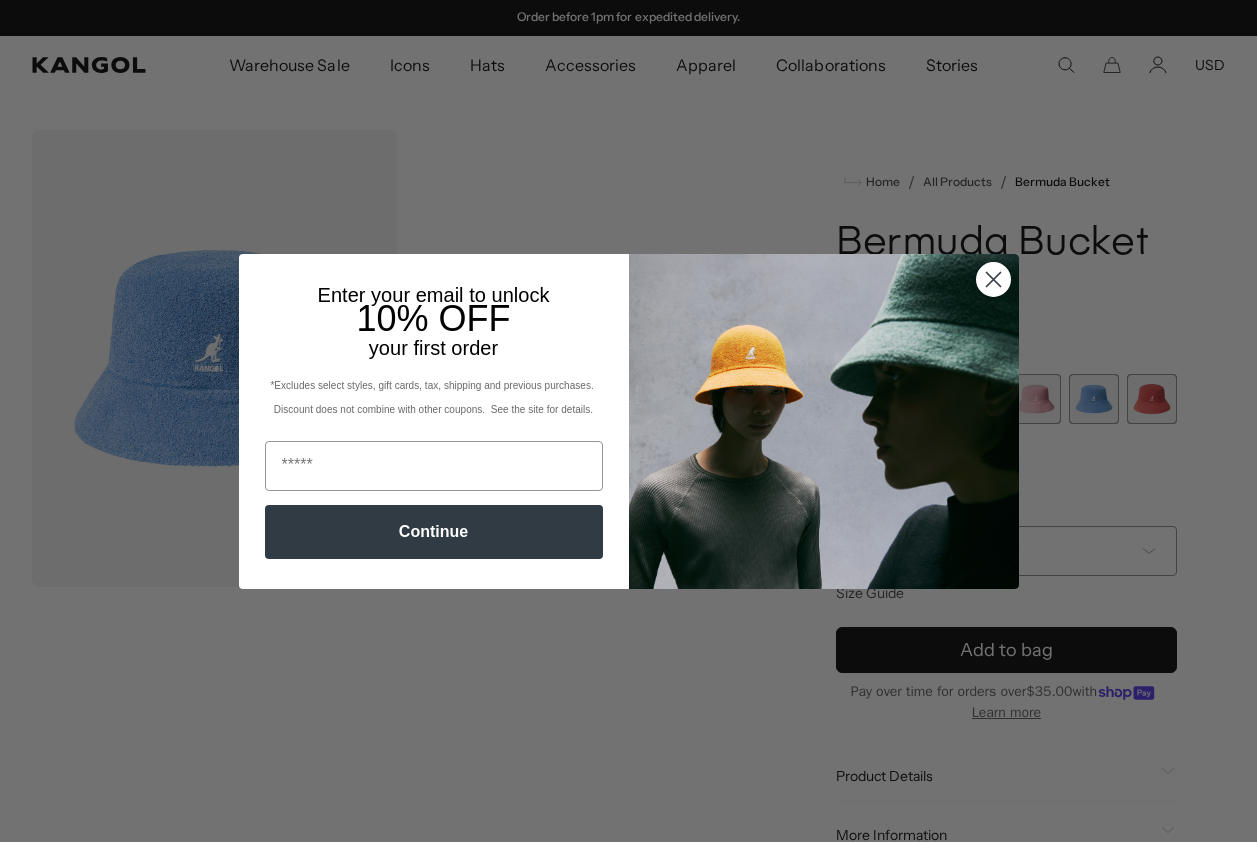 click 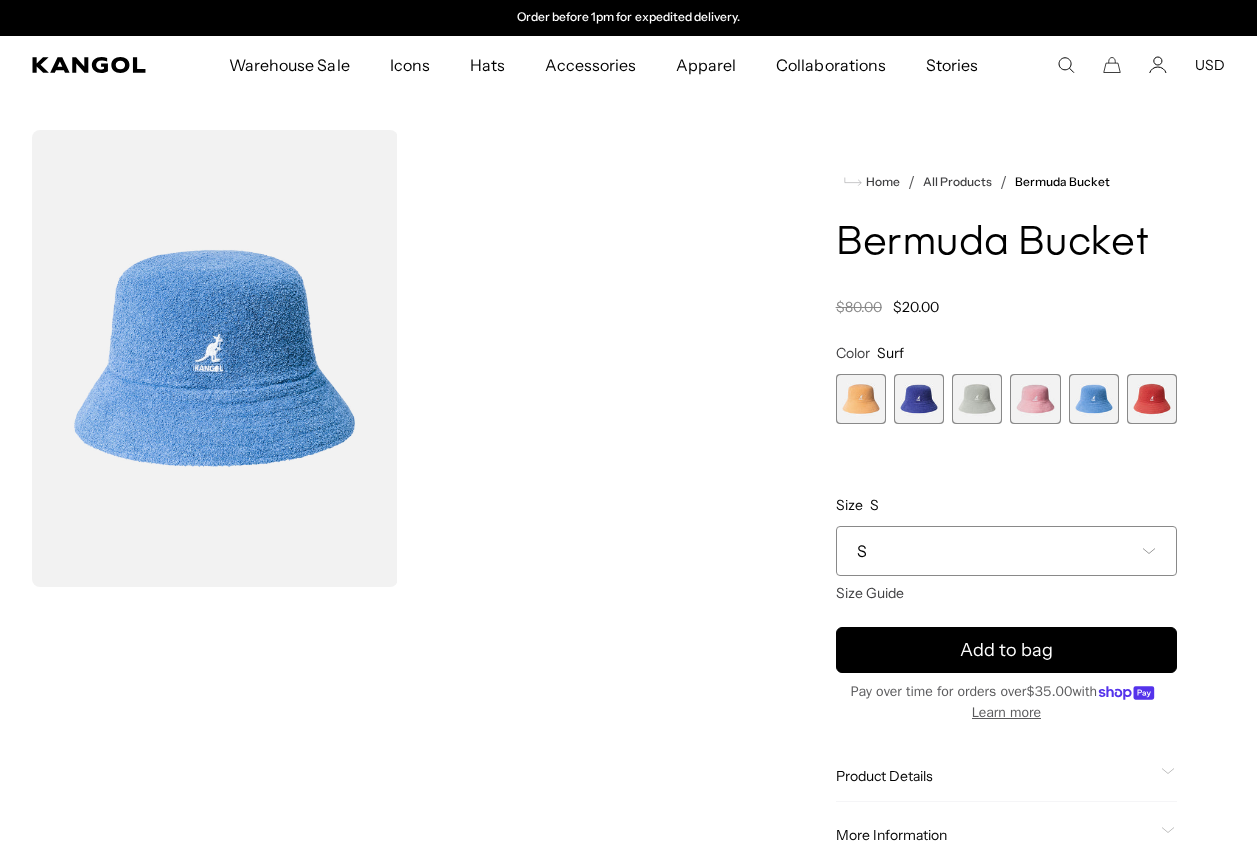 click at bounding box center [1094, 399] 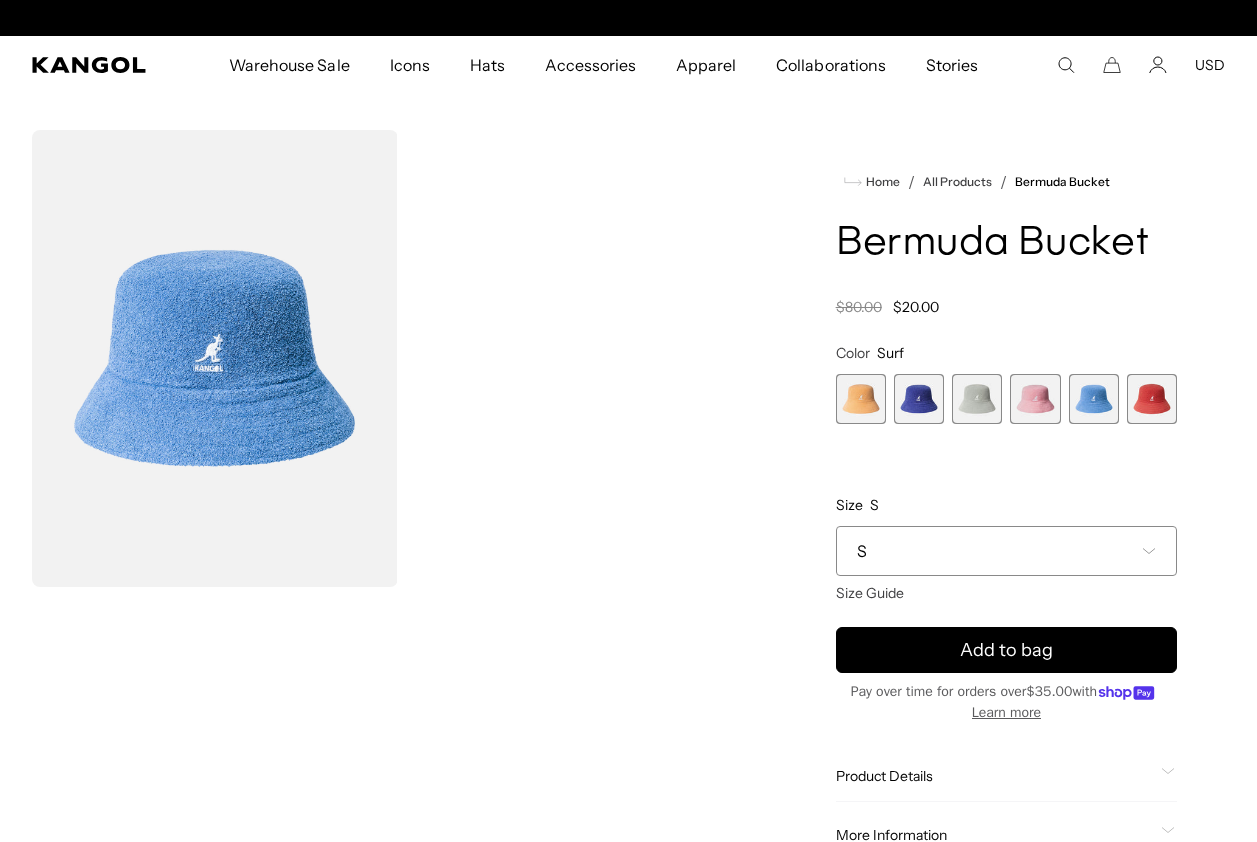 scroll, scrollTop: 0, scrollLeft: 0, axis: both 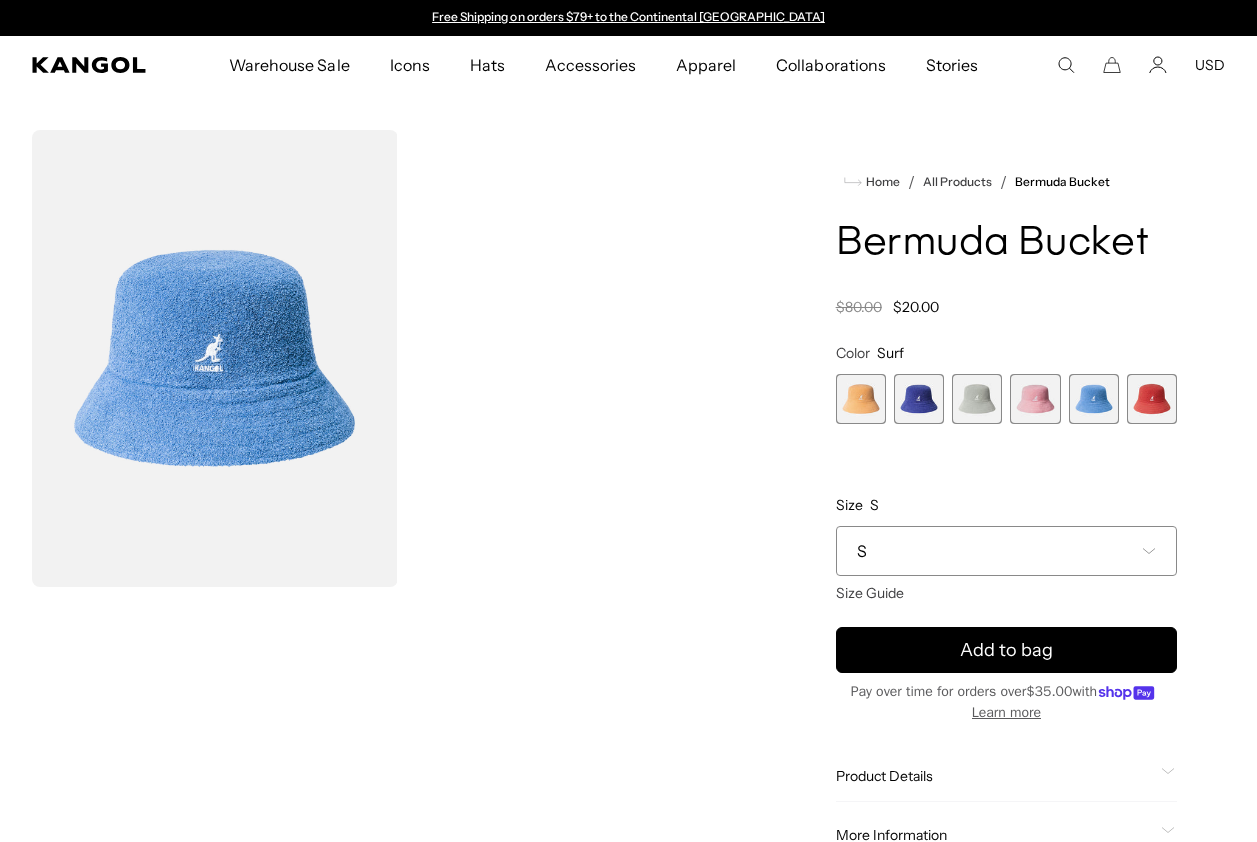 click on "S" at bounding box center (1006, 551) 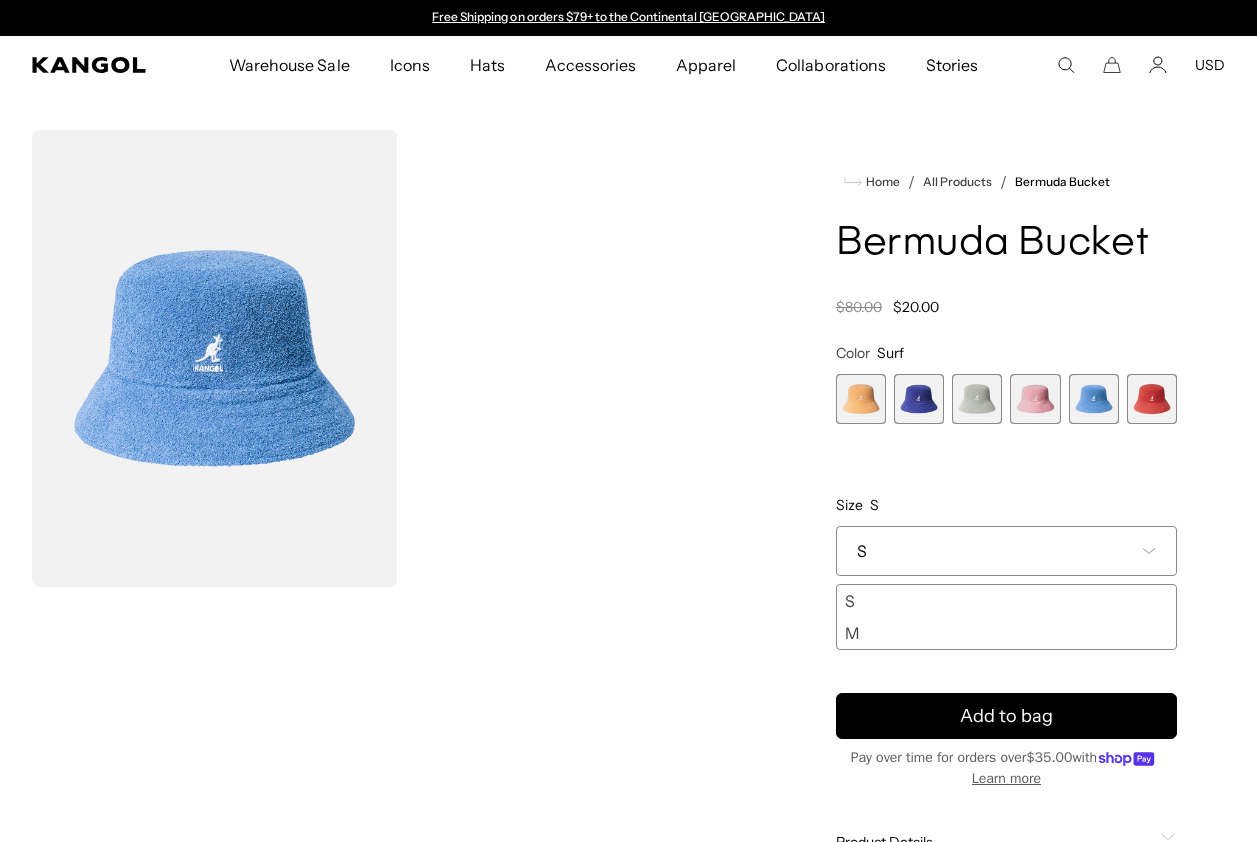 click on "S" at bounding box center (1006, 551) 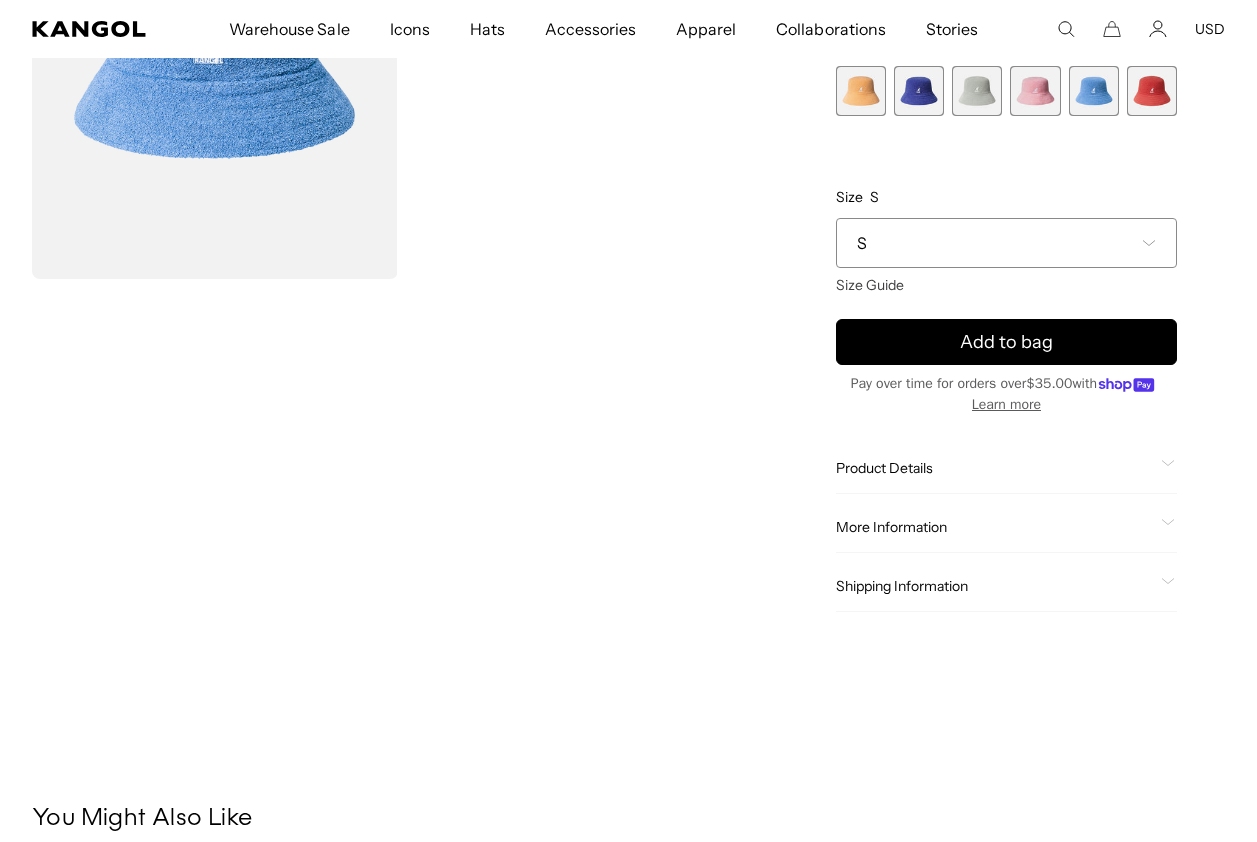 scroll, scrollTop: 400, scrollLeft: 0, axis: vertical 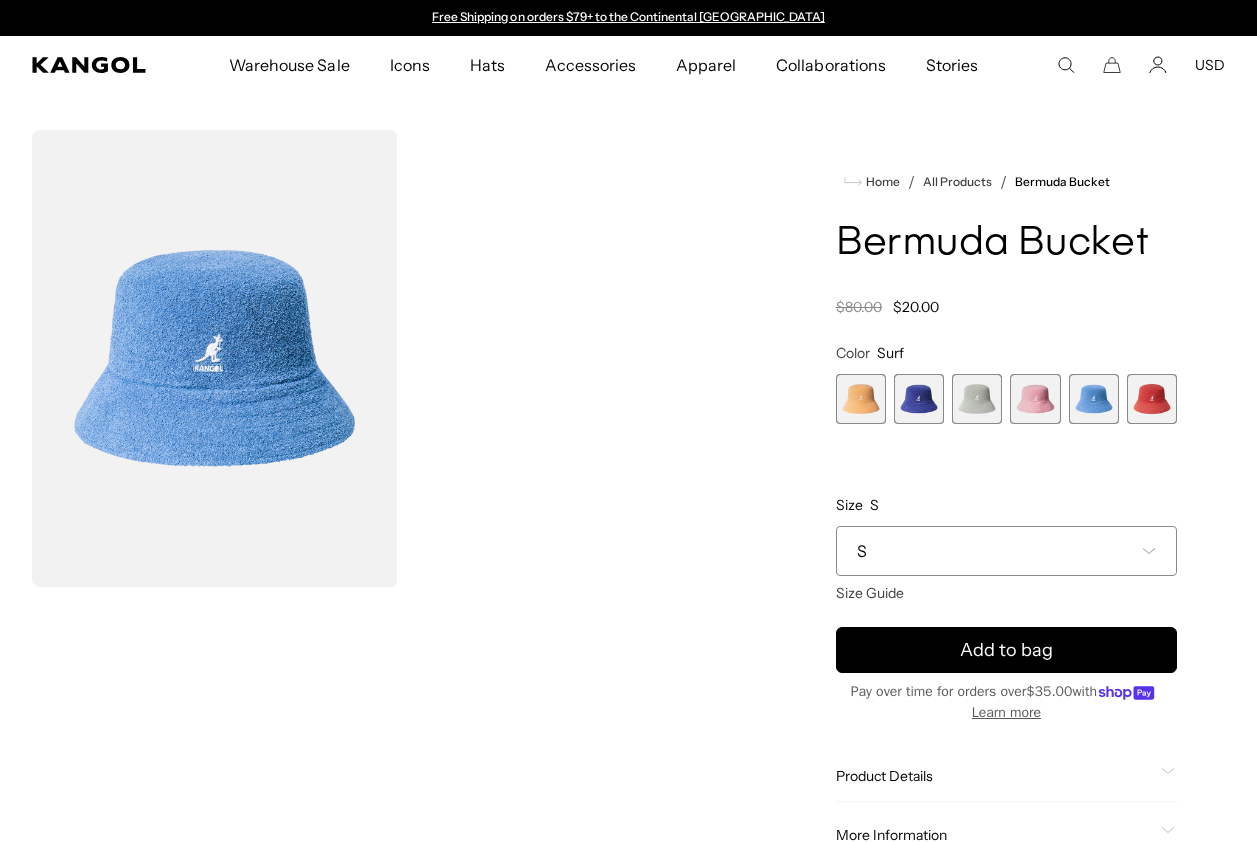 click at bounding box center [919, 399] 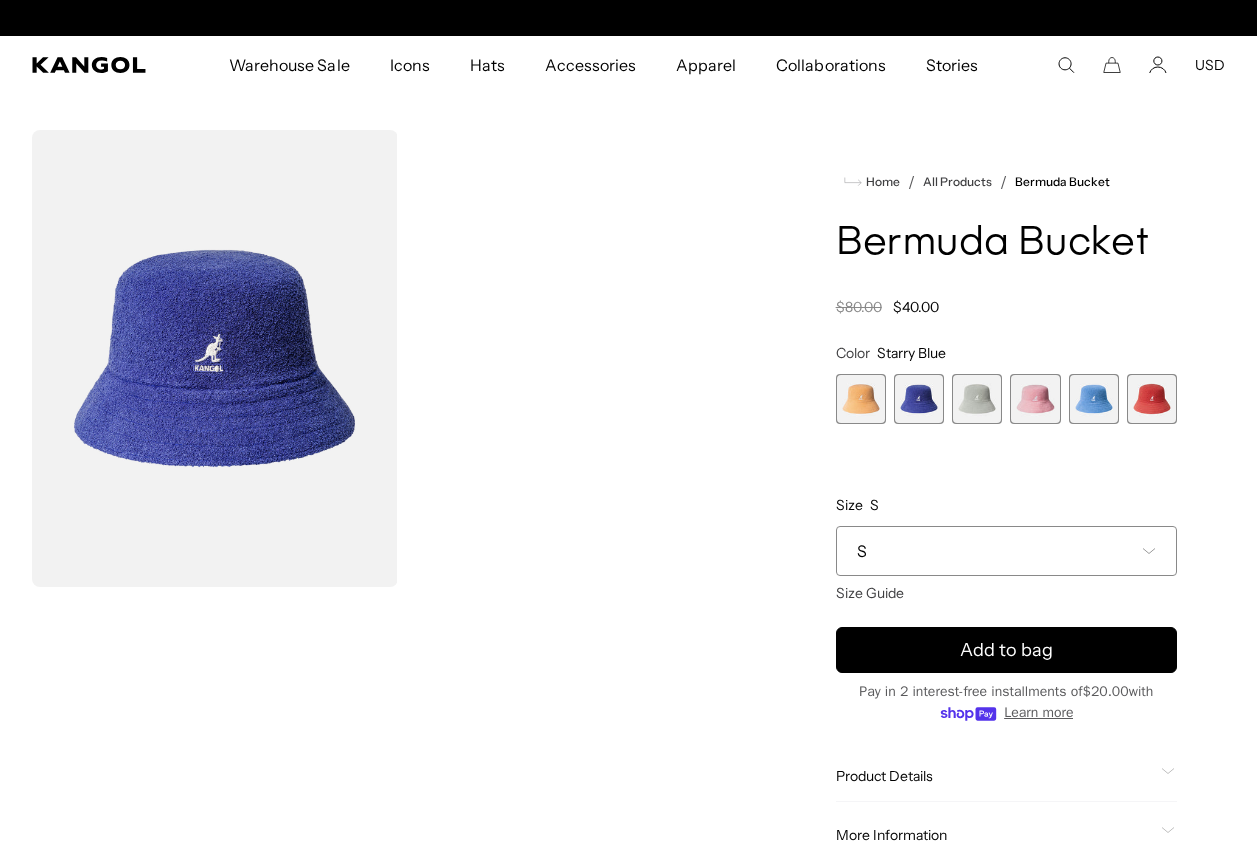 scroll, scrollTop: 0, scrollLeft: 412, axis: horizontal 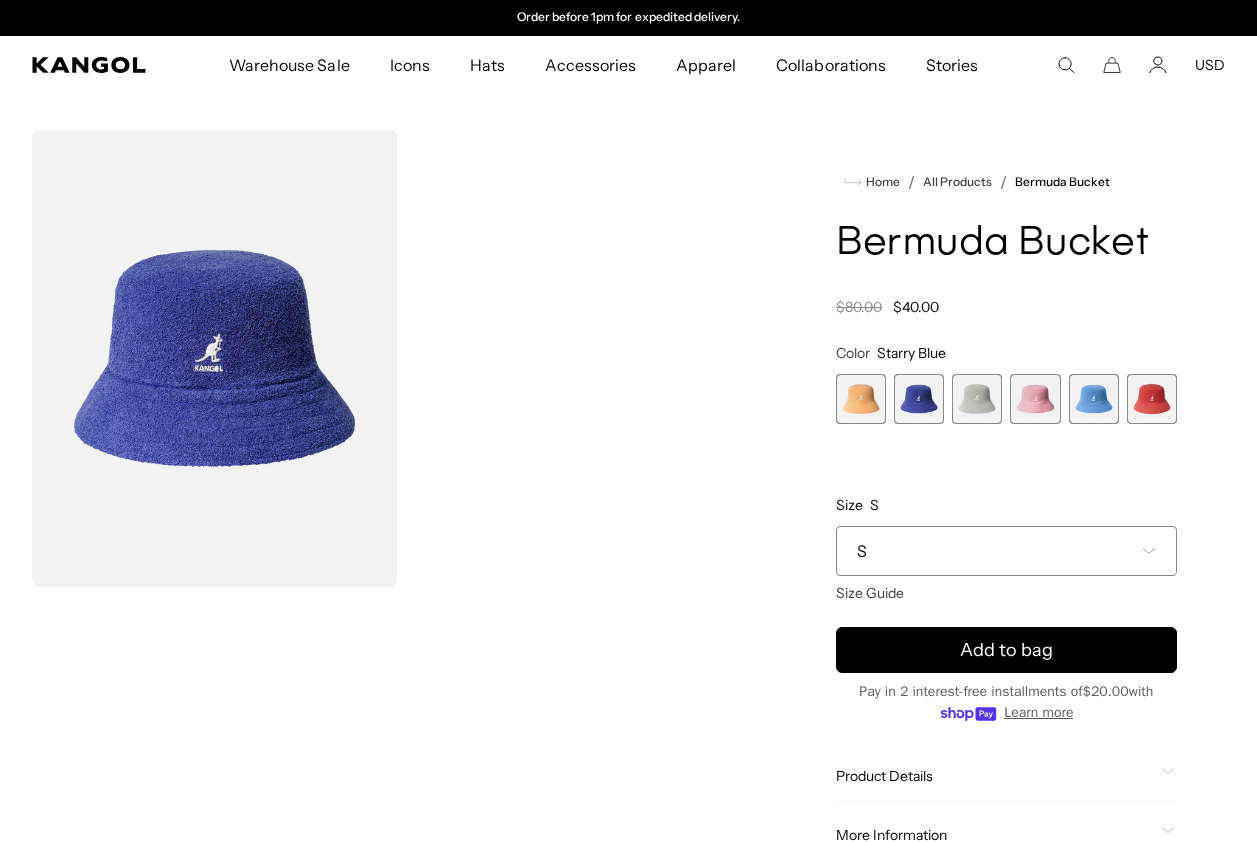 click at bounding box center (861, 399) 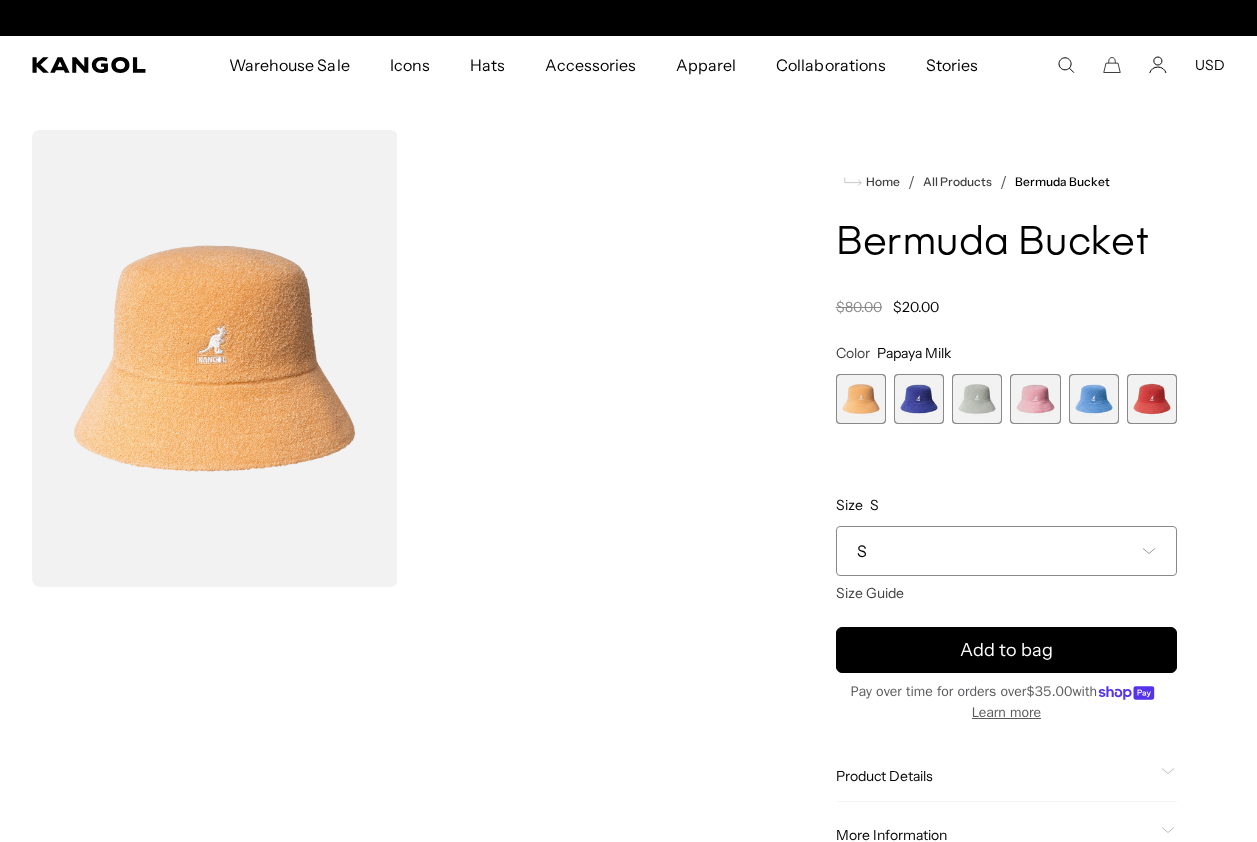 scroll, scrollTop: 0, scrollLeft: 0, axis: both 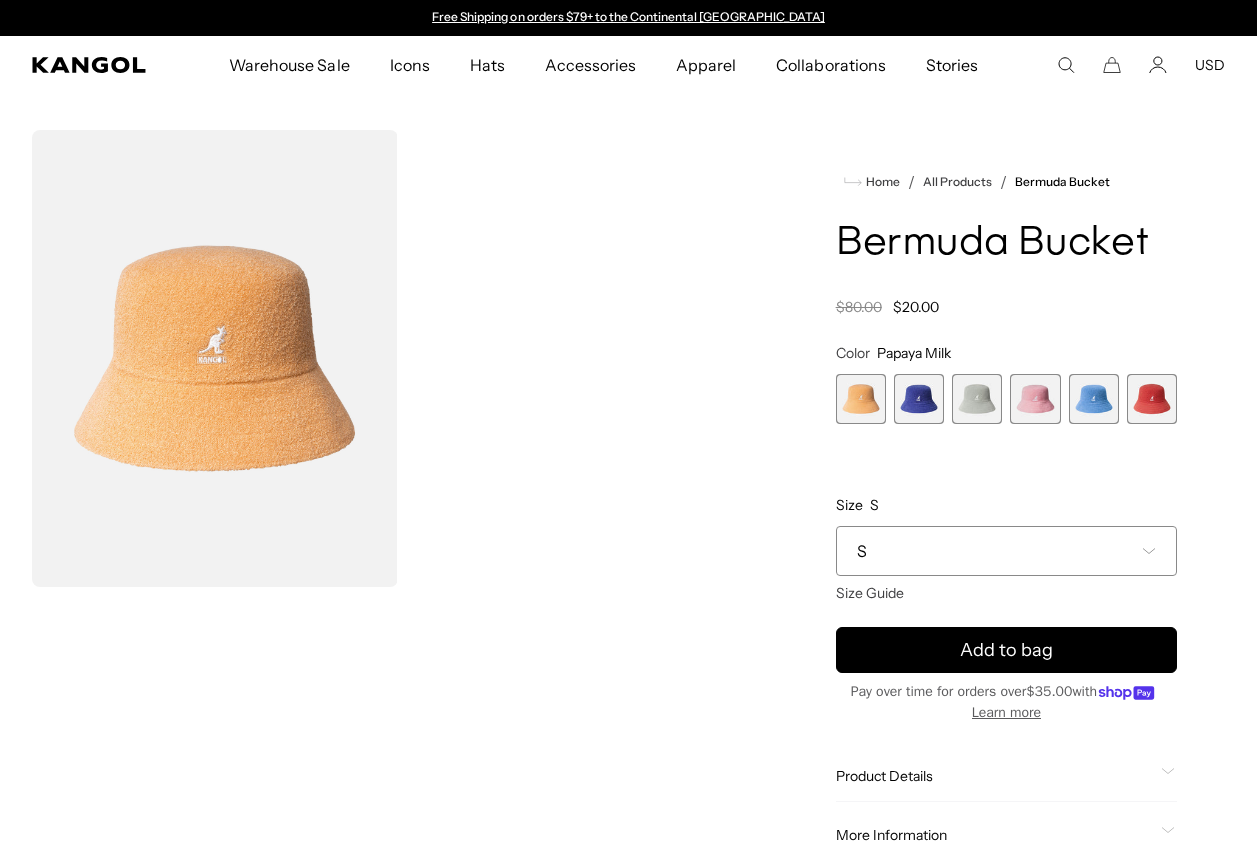 click at bounding box center (977, 399) 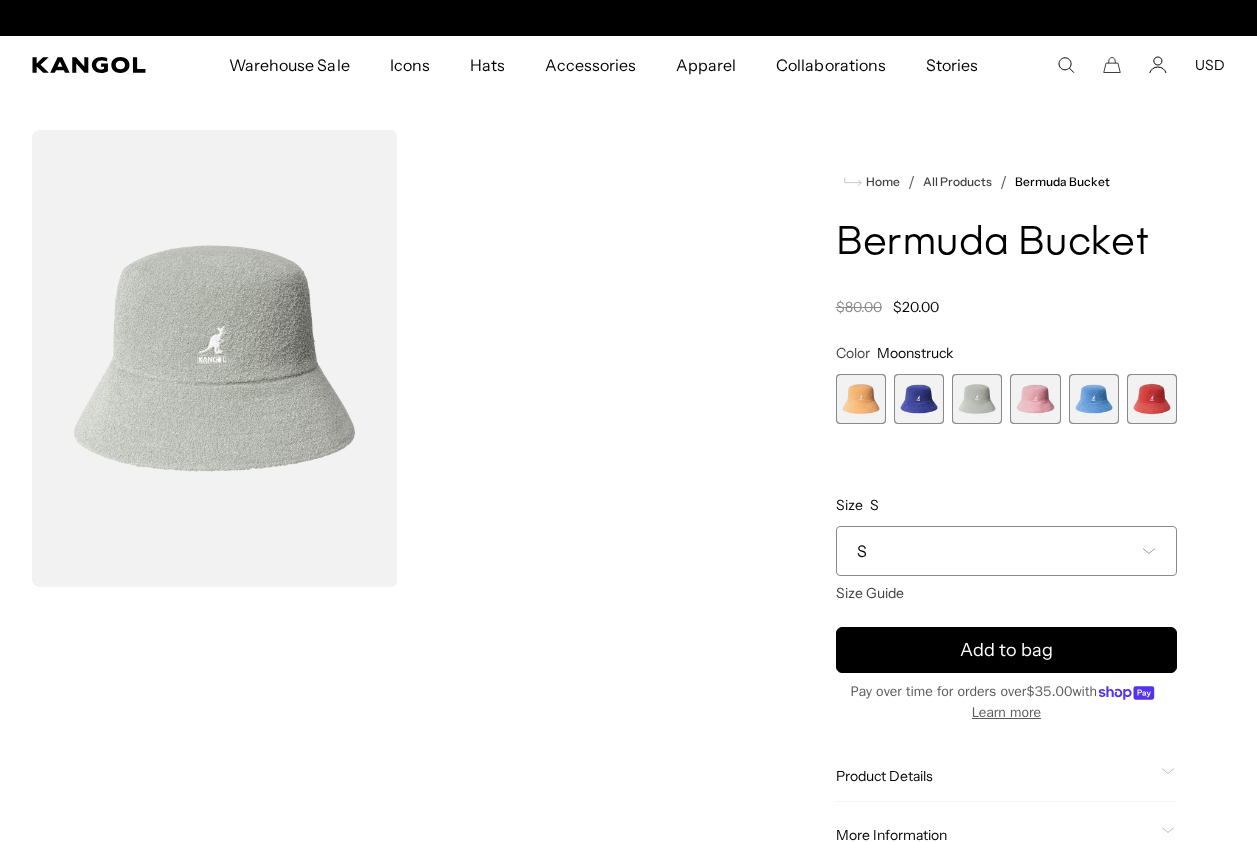 scroll, scrollTop: 0, scrollLeft: 412, axis: horizontal 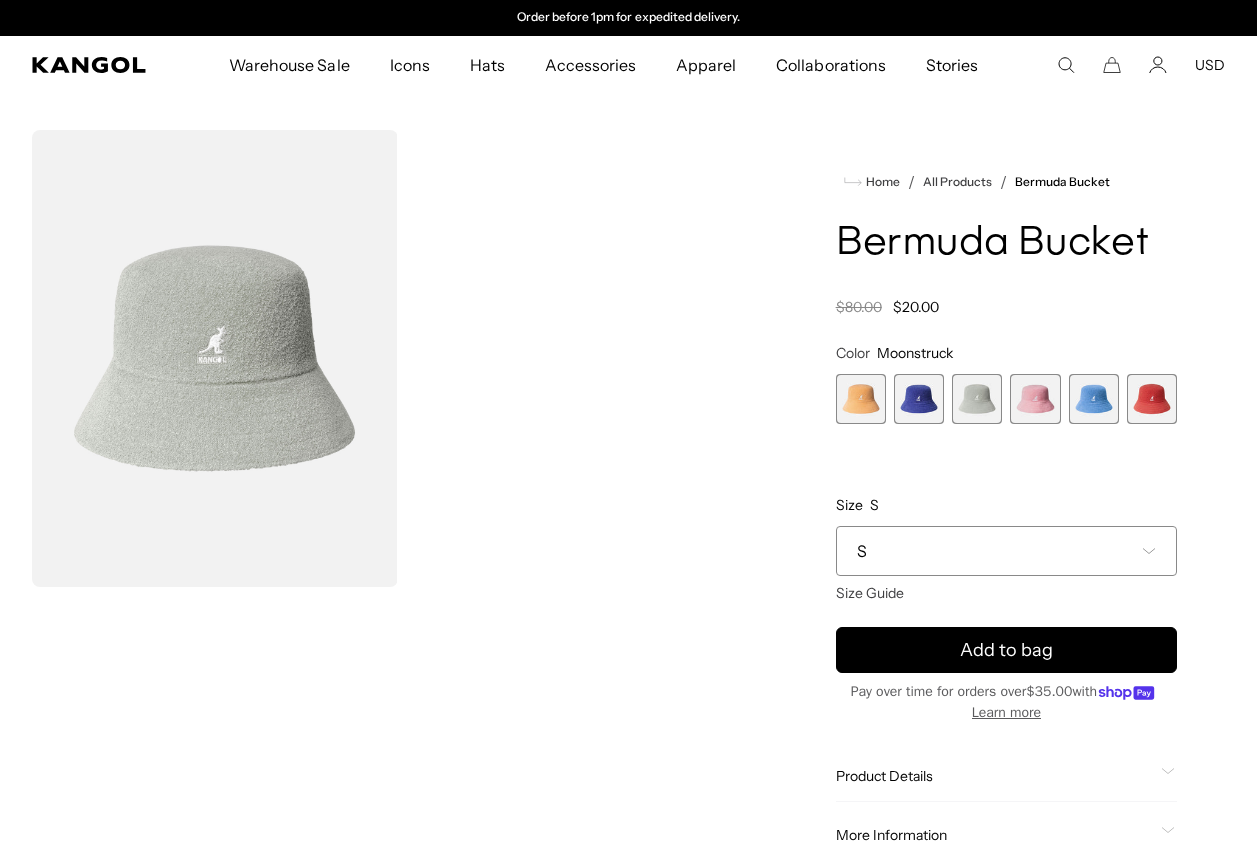 click at bounding box center [1035, 399] 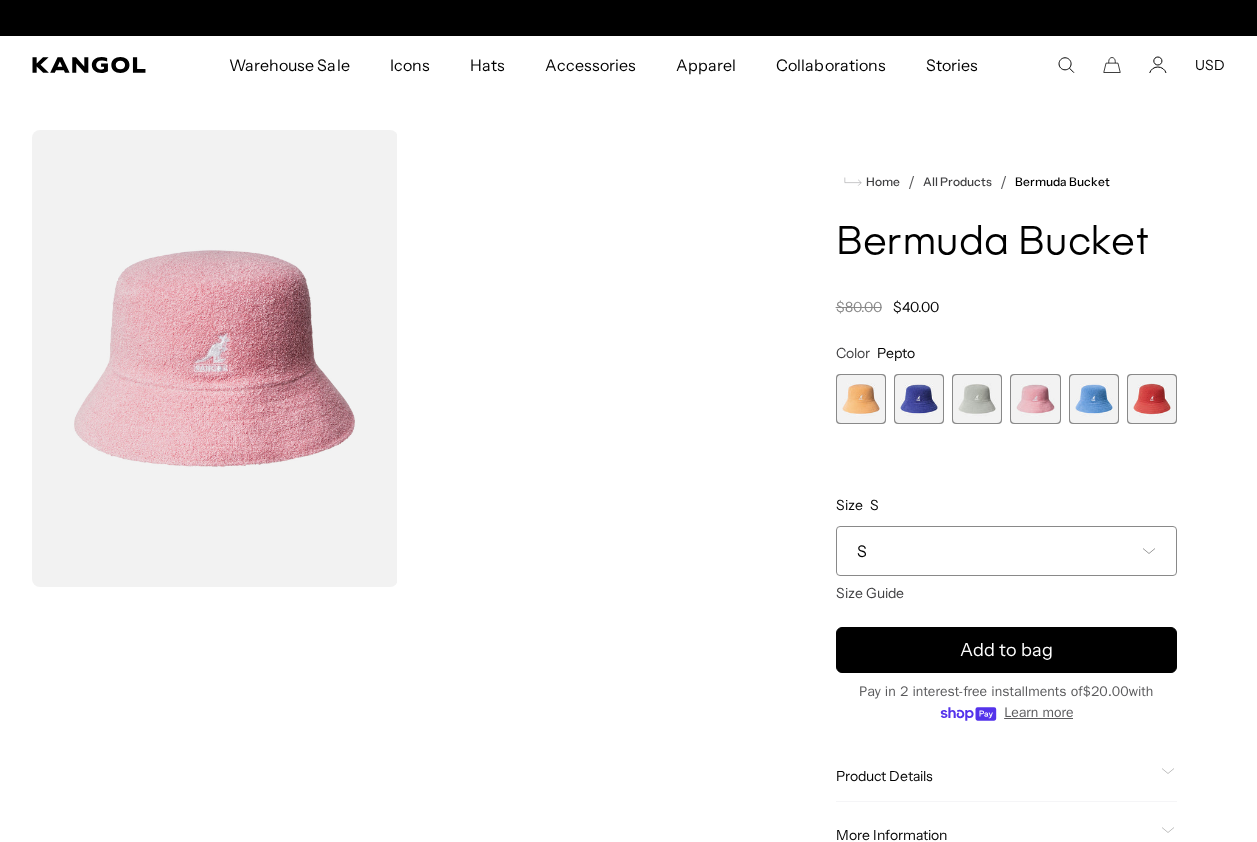 scroll, scrollTop: 0, scrollLeft: 0, axis: both 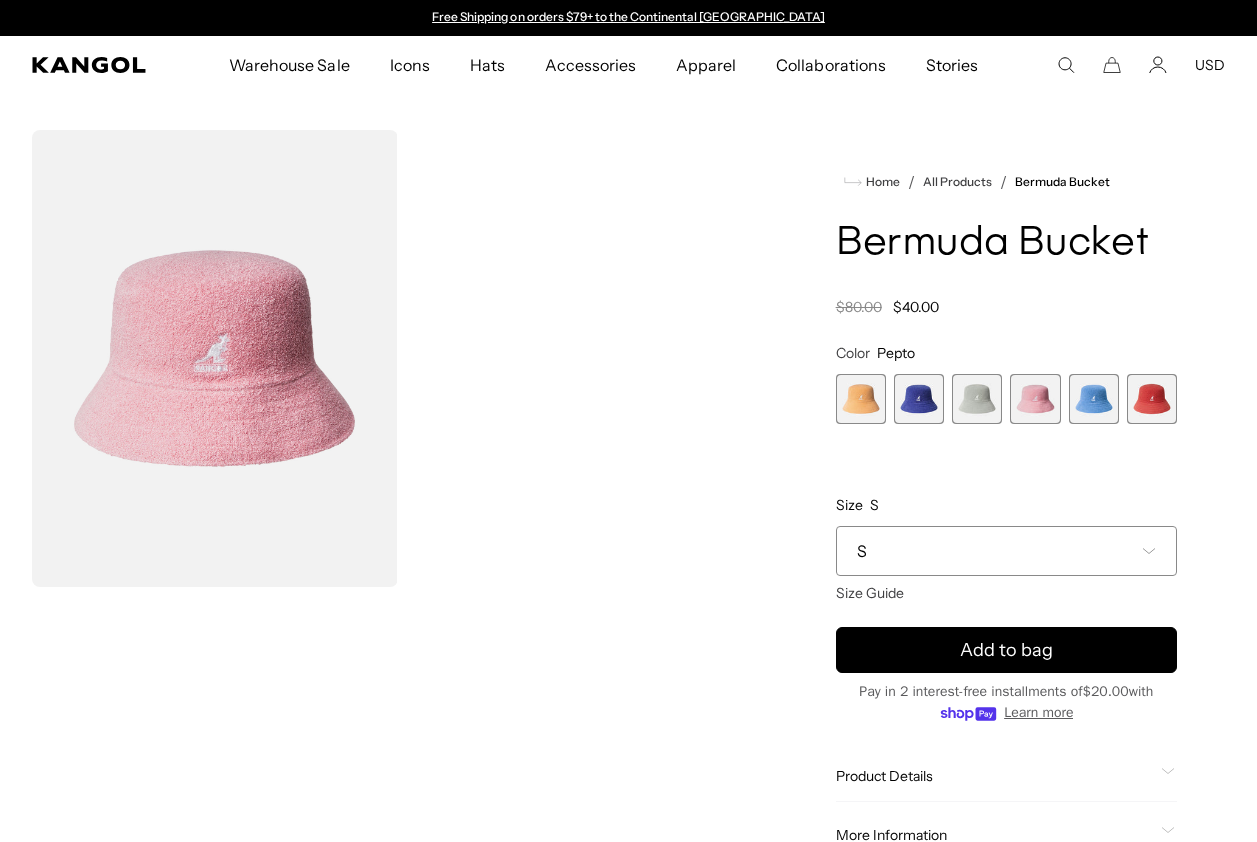 click at bounding box center [1152, 399] 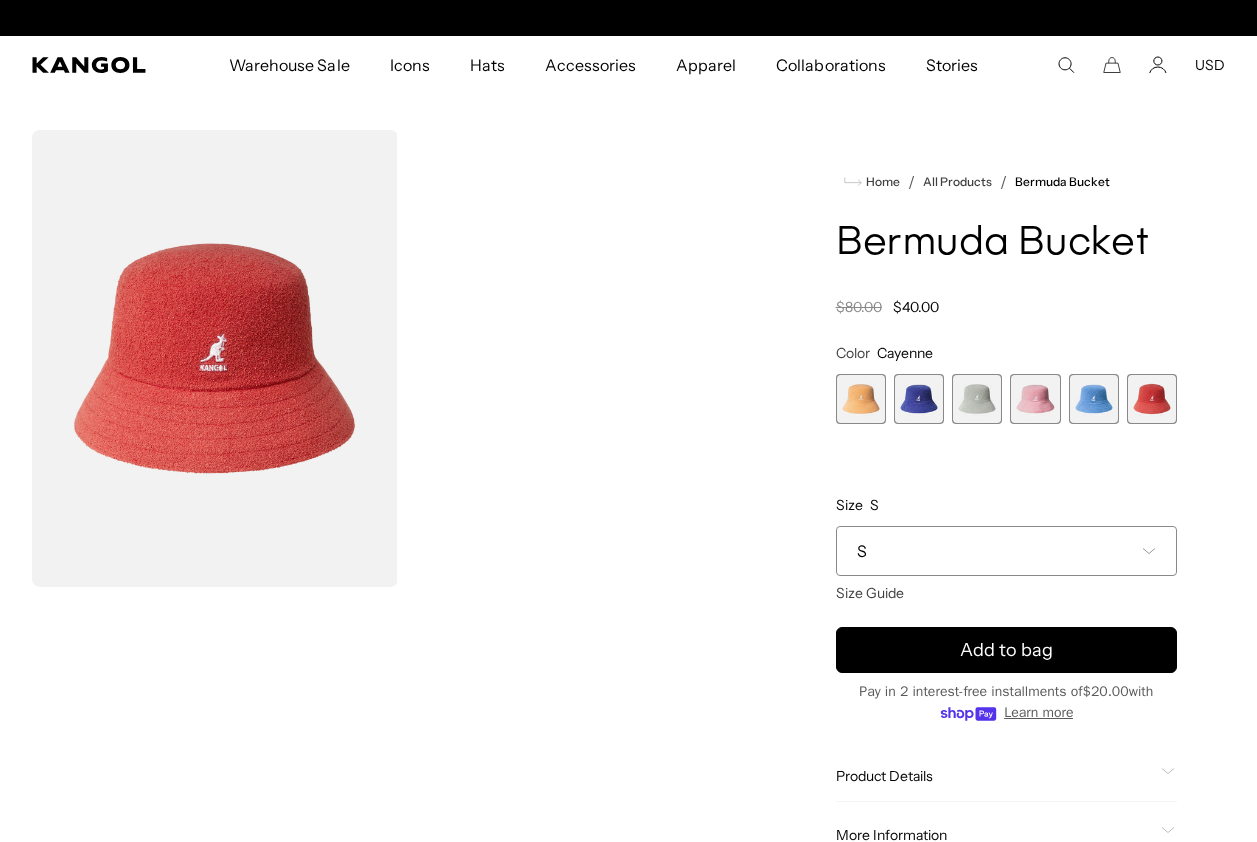 scroll, scrollTop: 0, scrollLeft: 412, axis: horizontal 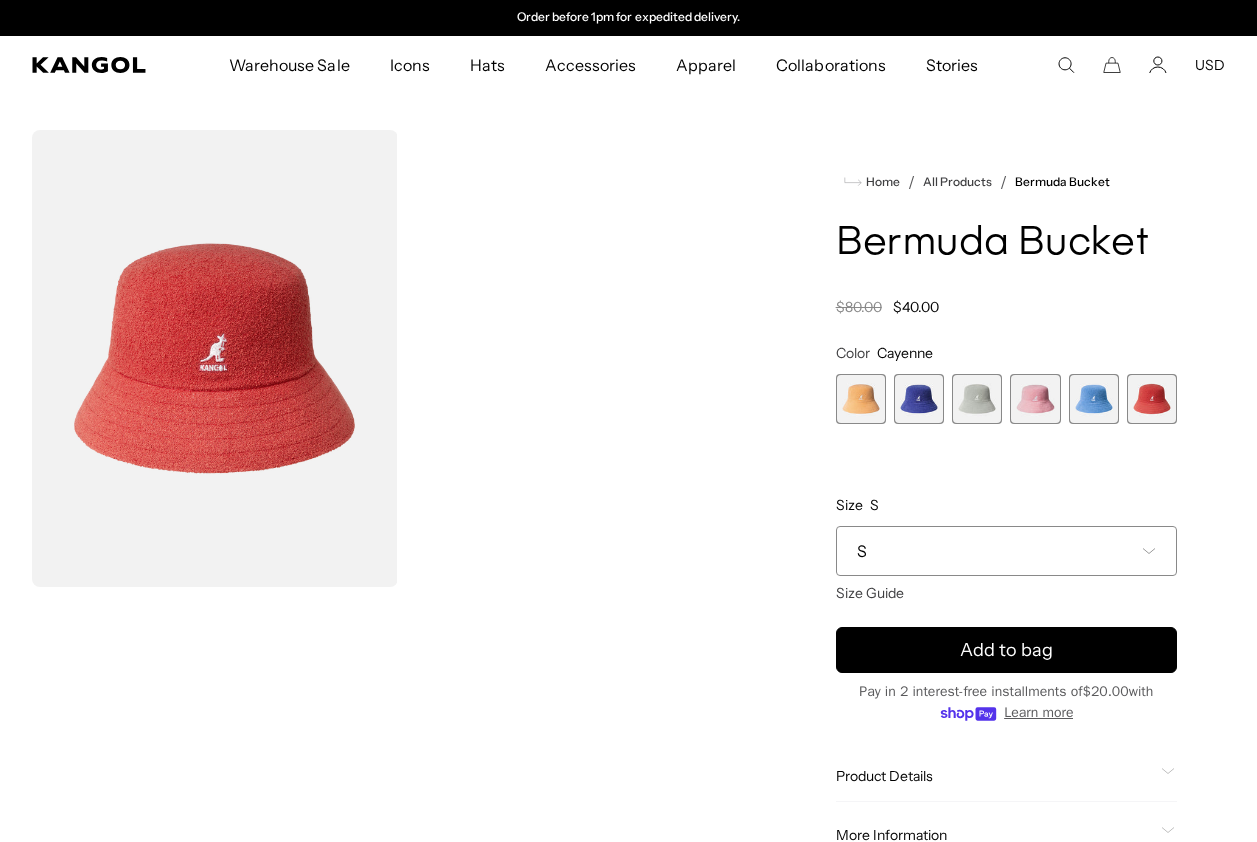 click at bounding box center [977, 399] 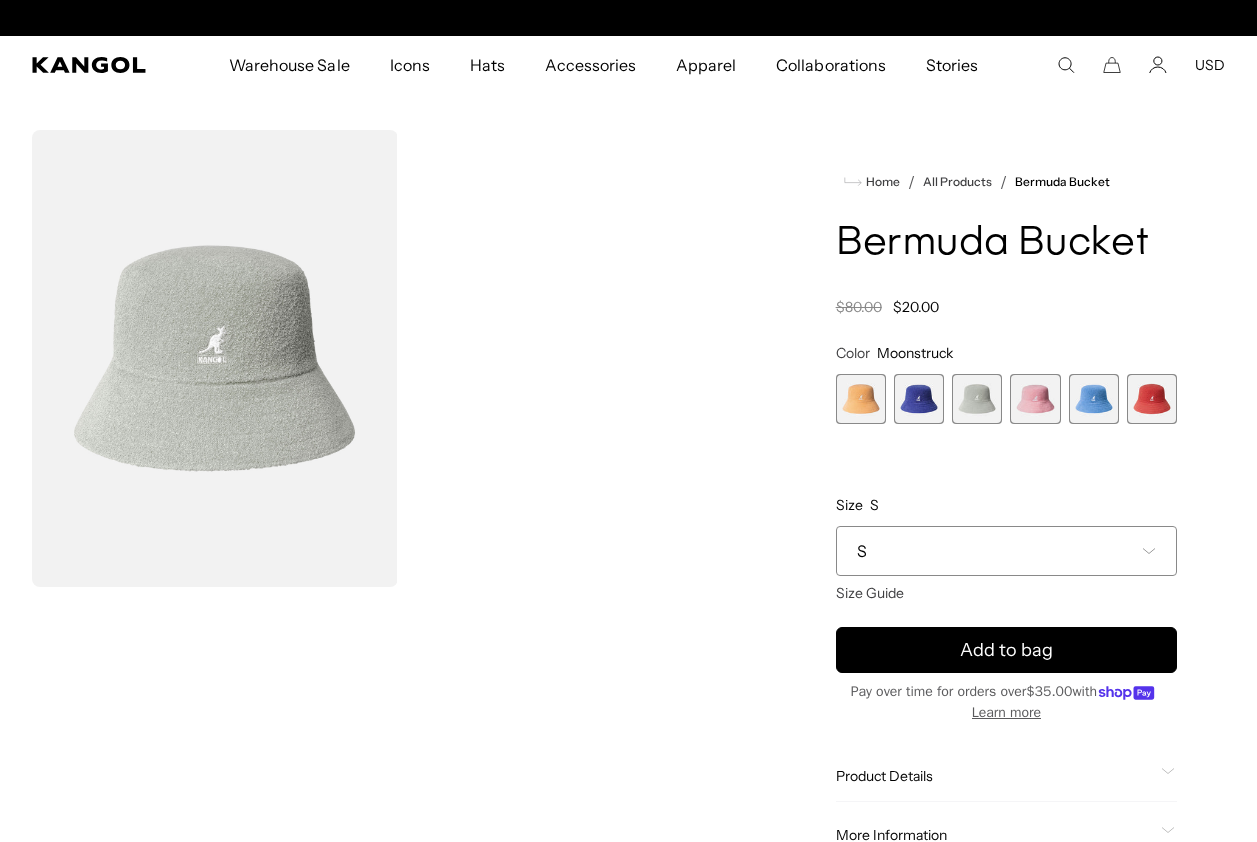 scroll, scrollTop: 0, scrollLeft: 0, axis: both 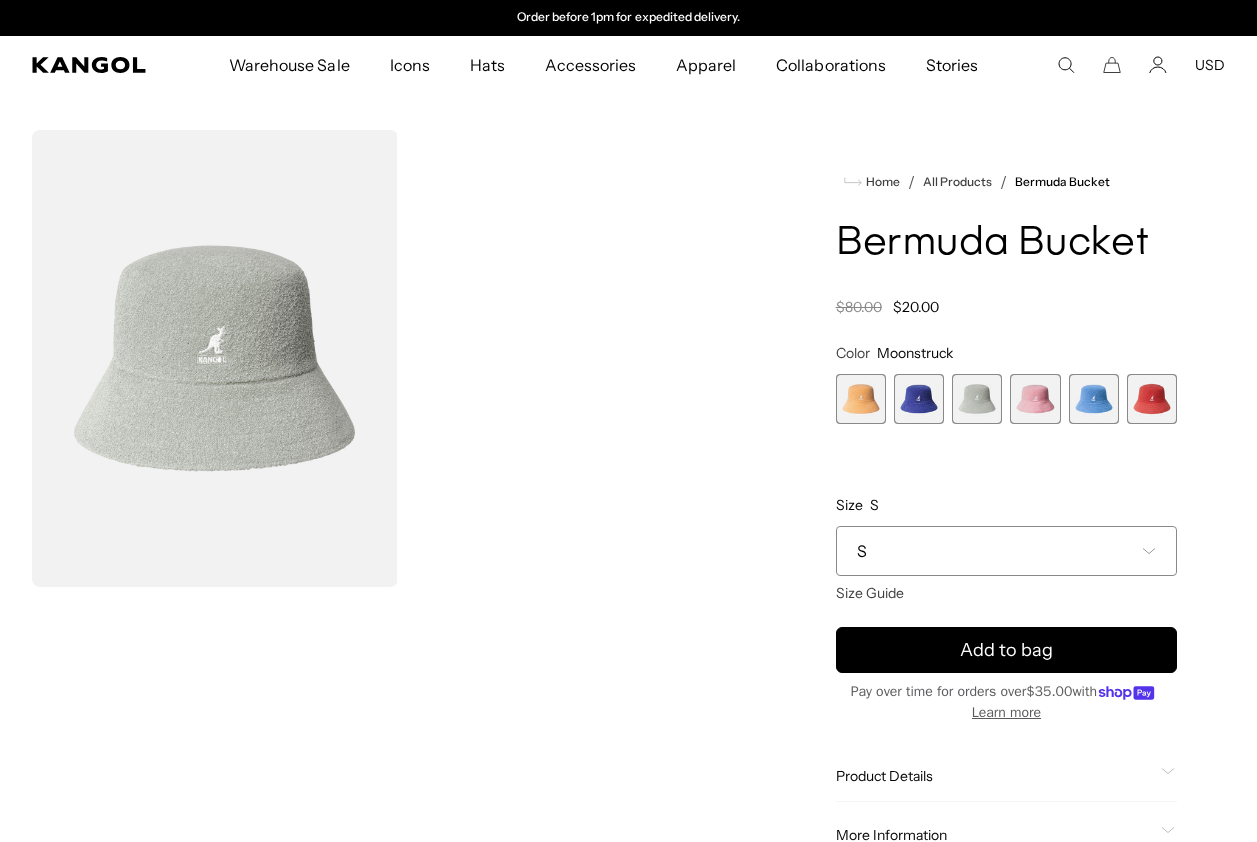 drag, startPoint x: 259, startPoint y: 444, endPoint x: 940, endPoint y: 271, distance: 702.6308 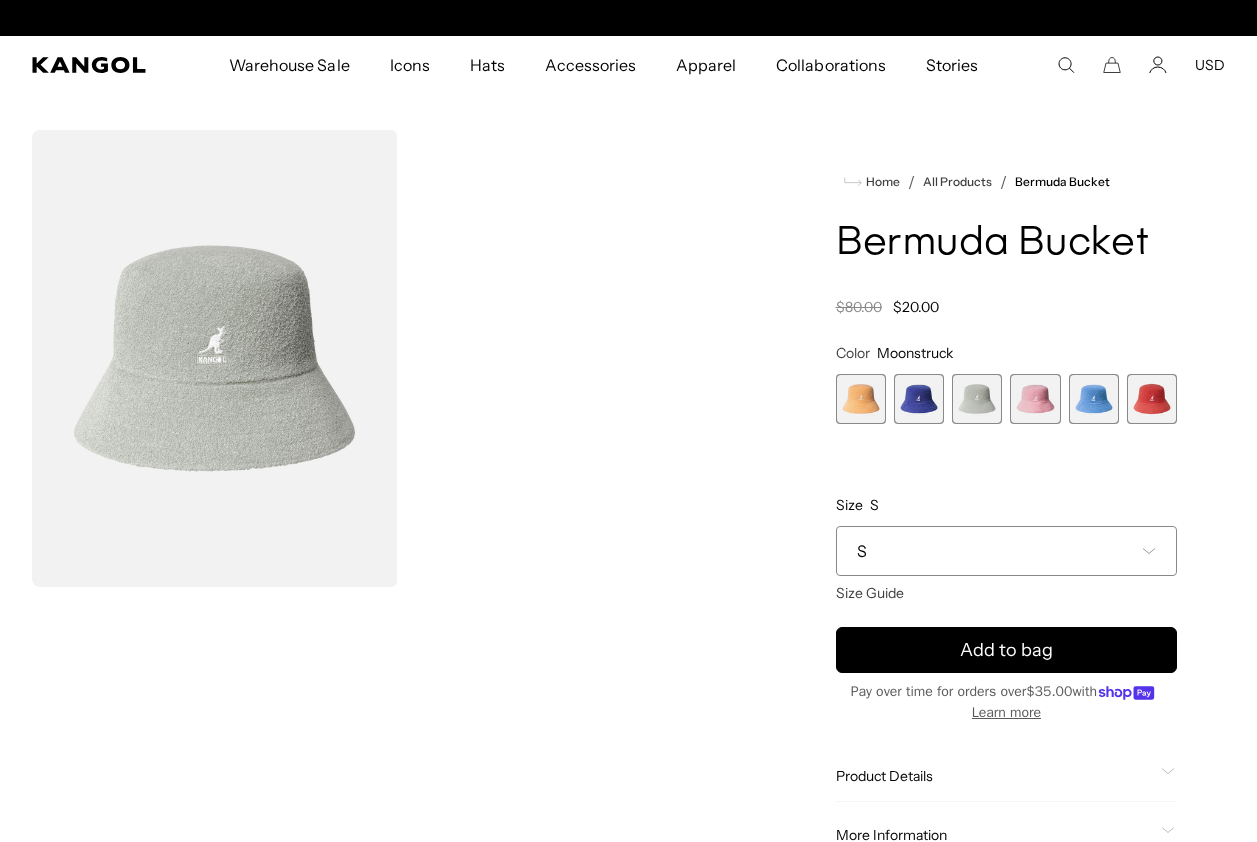 scroll, scrollTop: 0, scrollLeft: 412, axis: horizontal 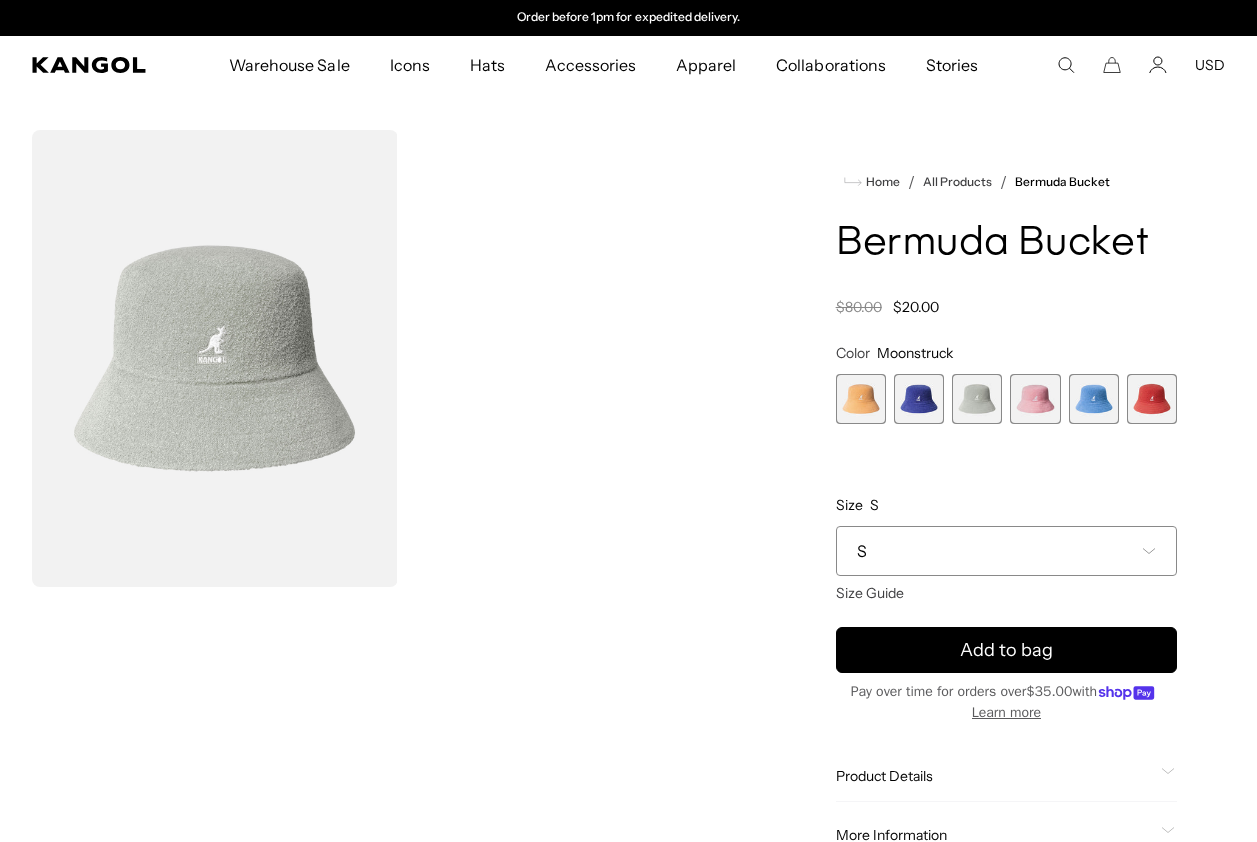 click at bounding box center [919, 399] 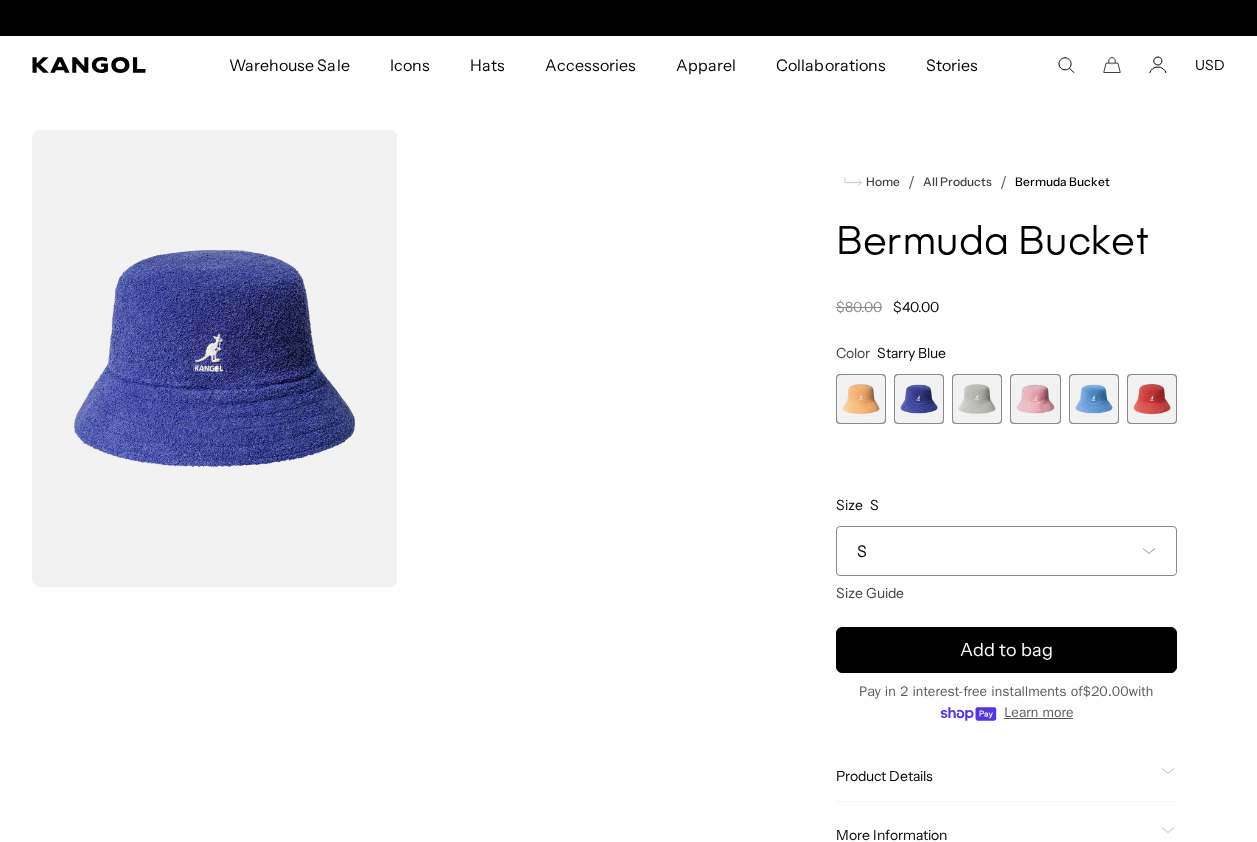 scroll, scrollTop: 0, scrollLeft: 0, axis: both 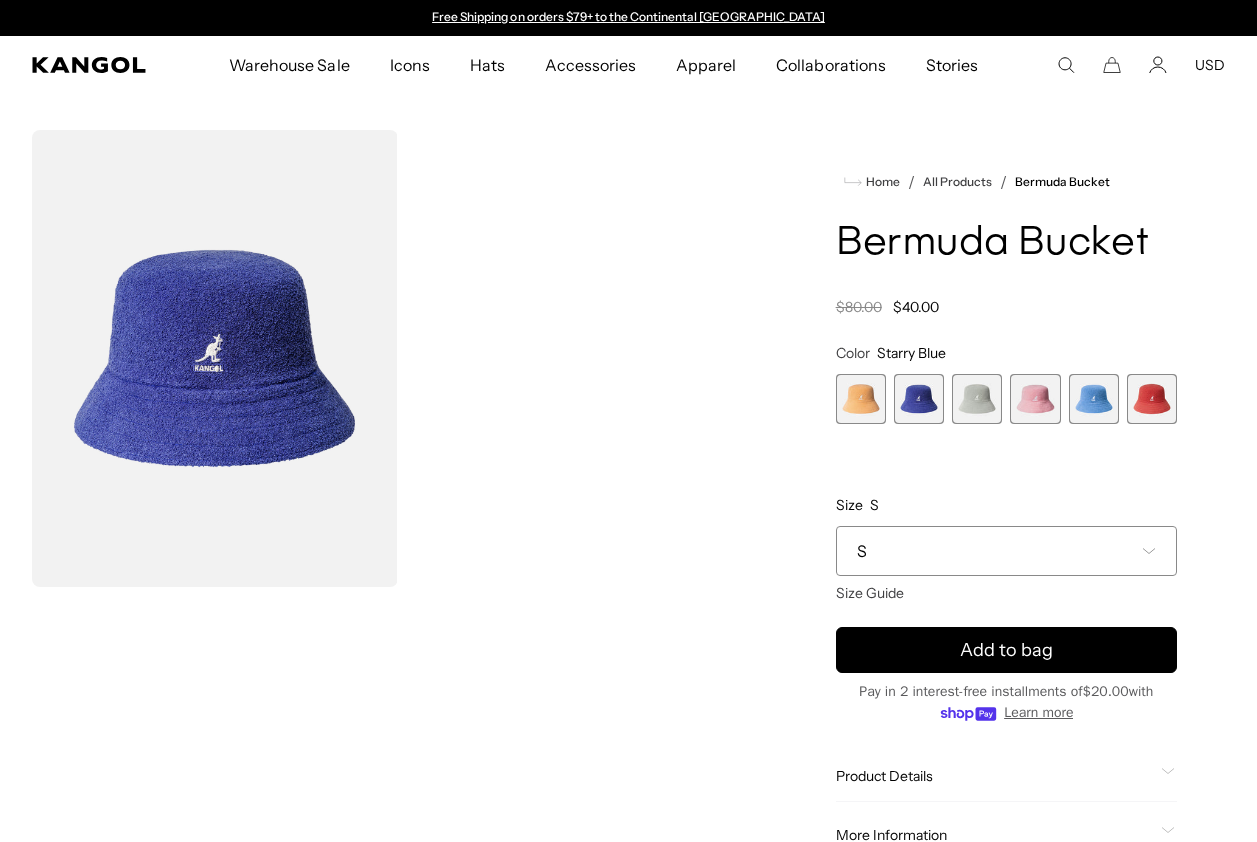 drag, startPoint x: 283, startPoint y: 372, endPoint x: 918, endPoint y: 473, distance: 642.9821 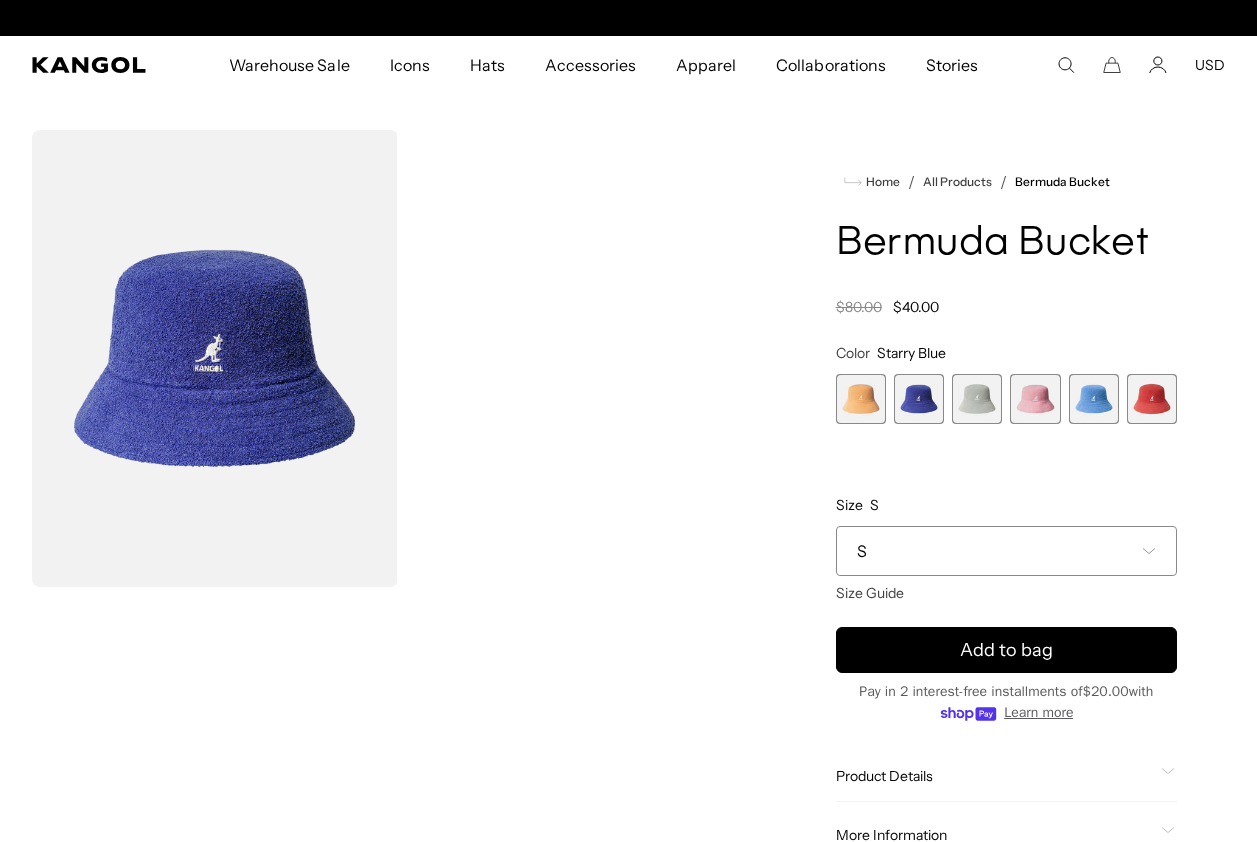 scroll, scrollTop: 0, scrollLeft: 0, axis: both 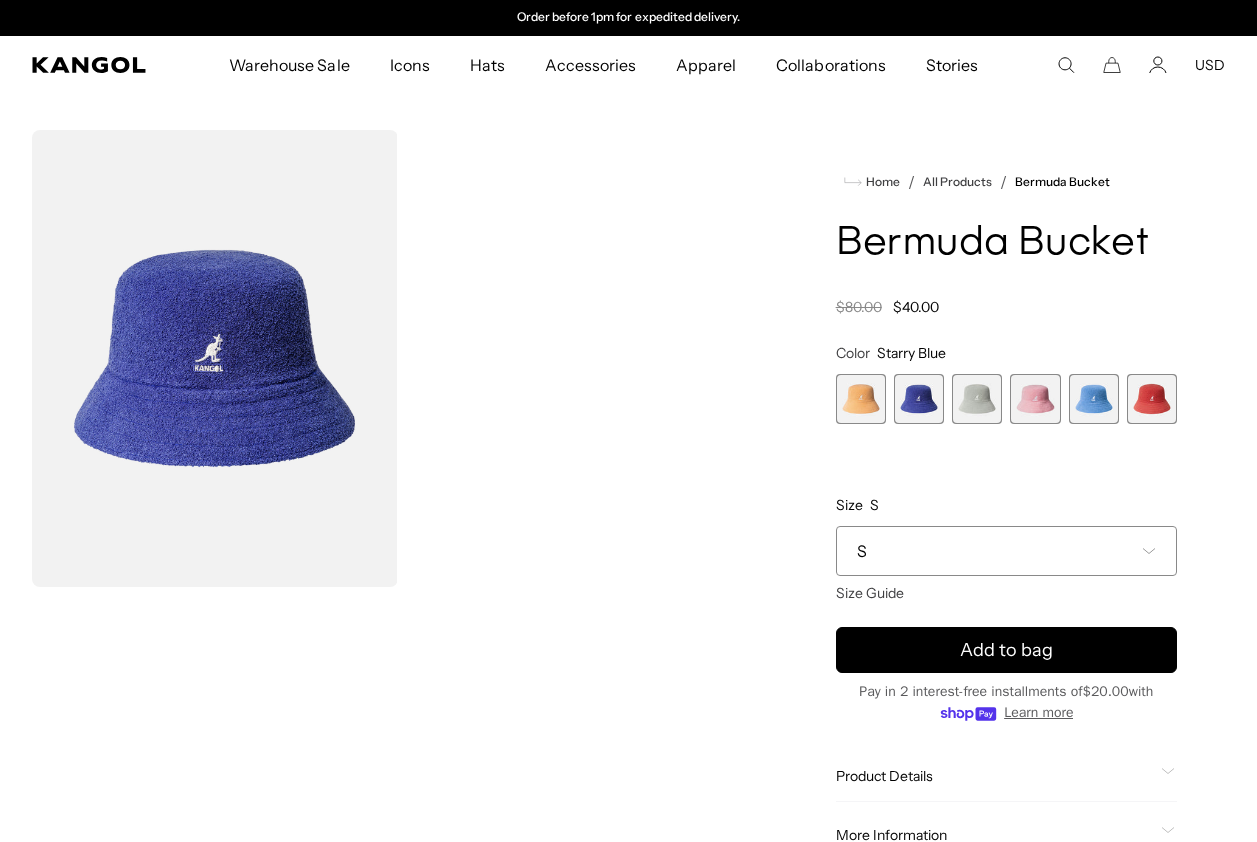 click at bounding box center [861, 399] 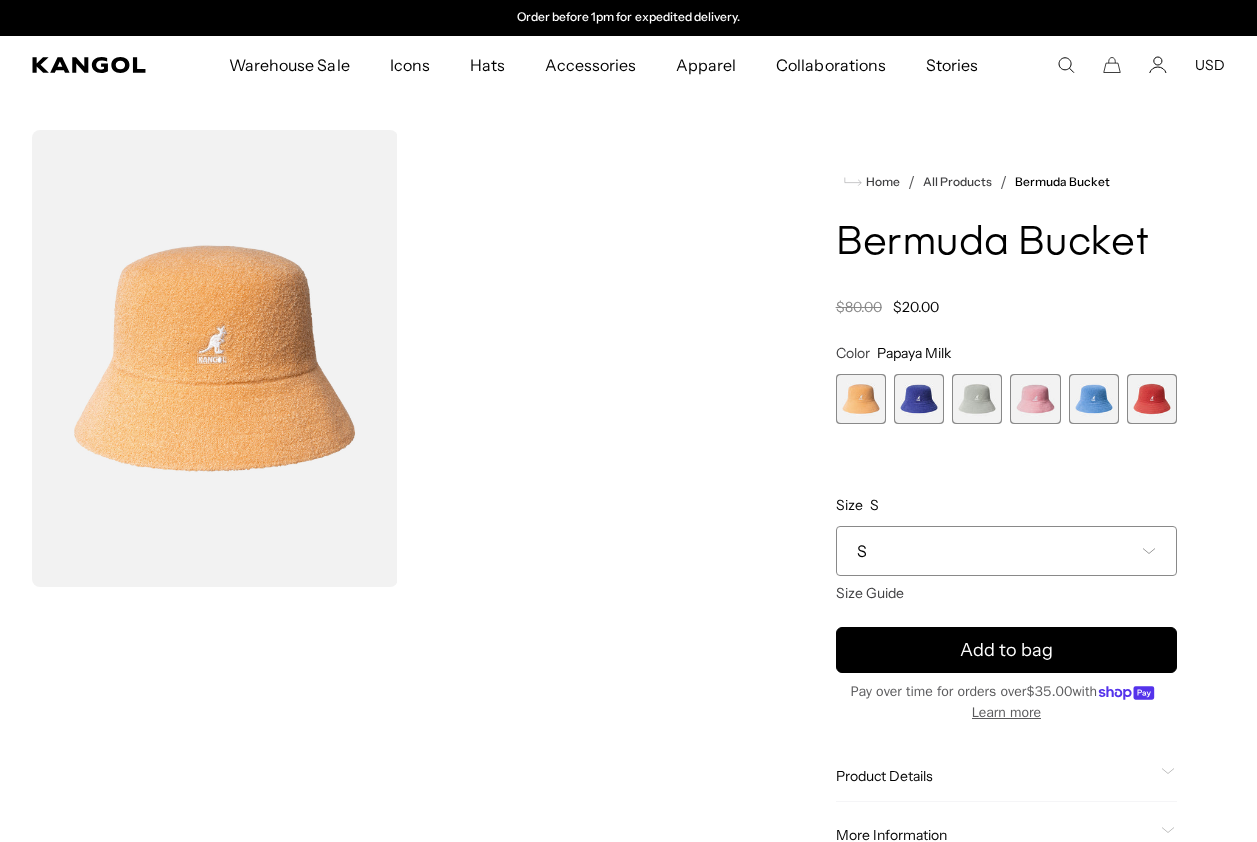 click at bounding box center (919, 399) 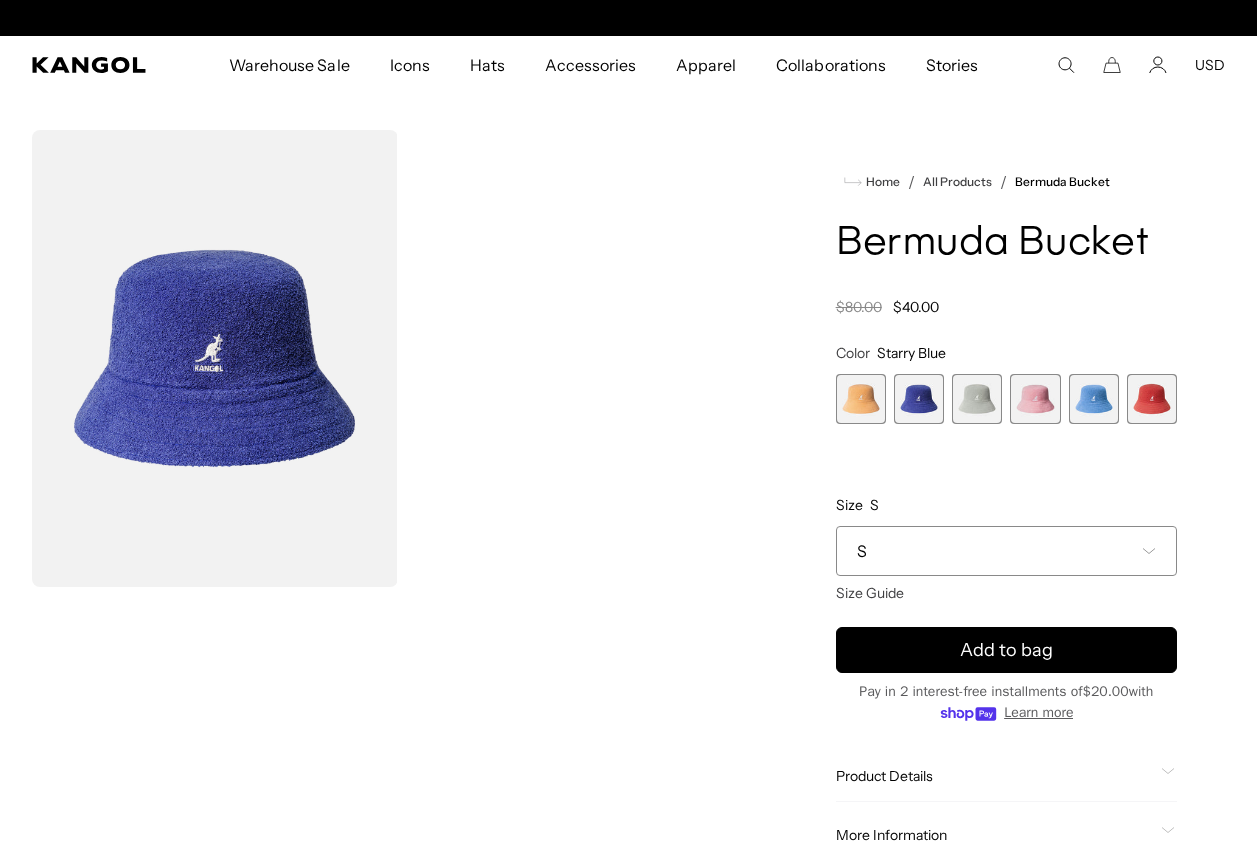 click at bounding box center [977, 399] 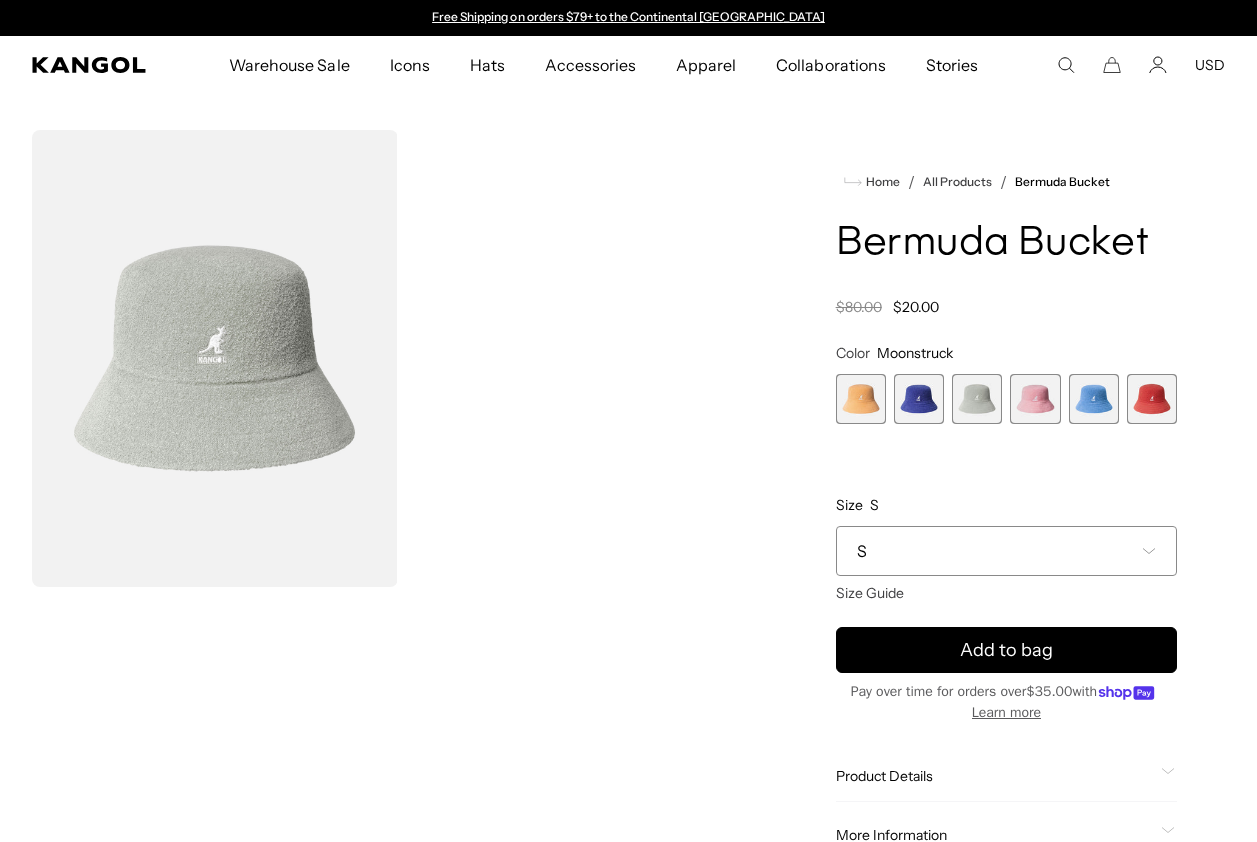click at bounding box center [1035, 399] 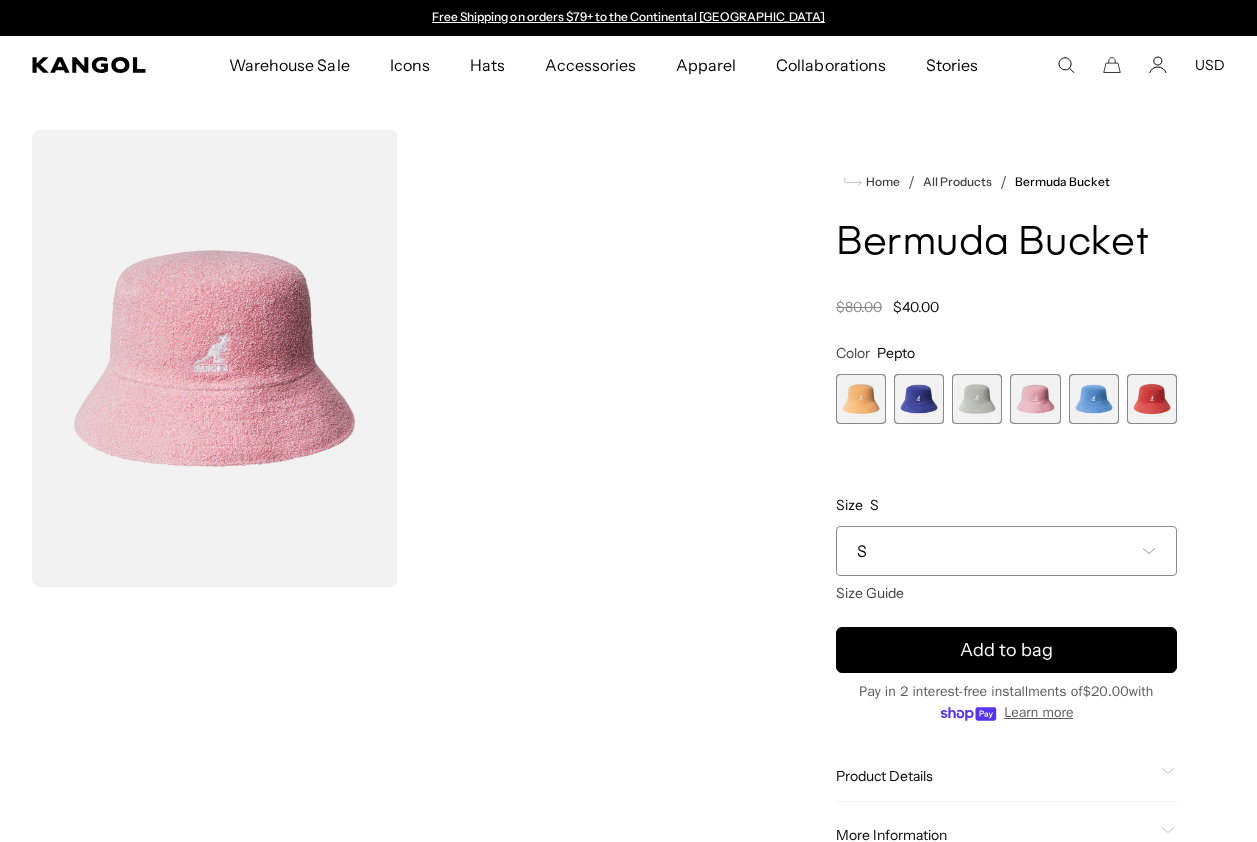 click at bounding box center (1094, 399) 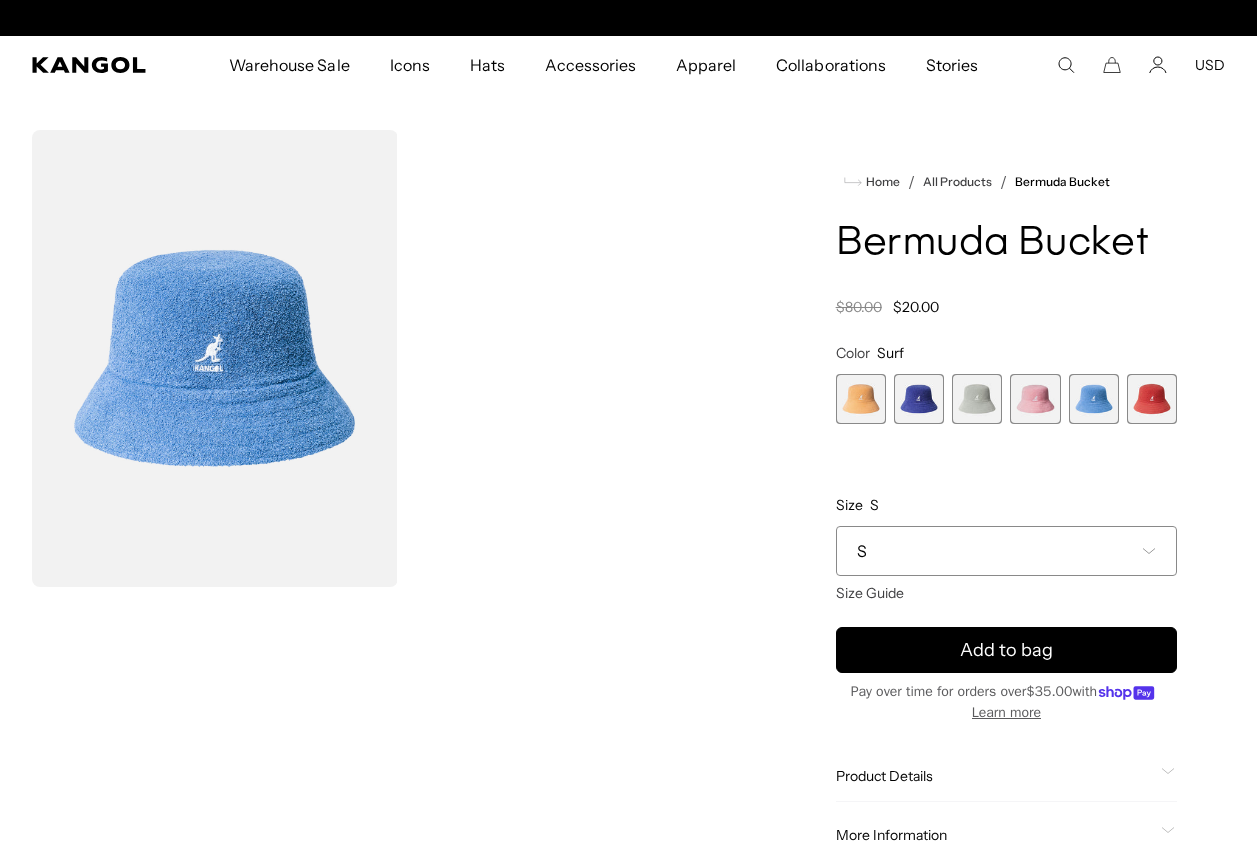 scroll, scrollTop: 0, scrollLeft: 412, axis: horizontal 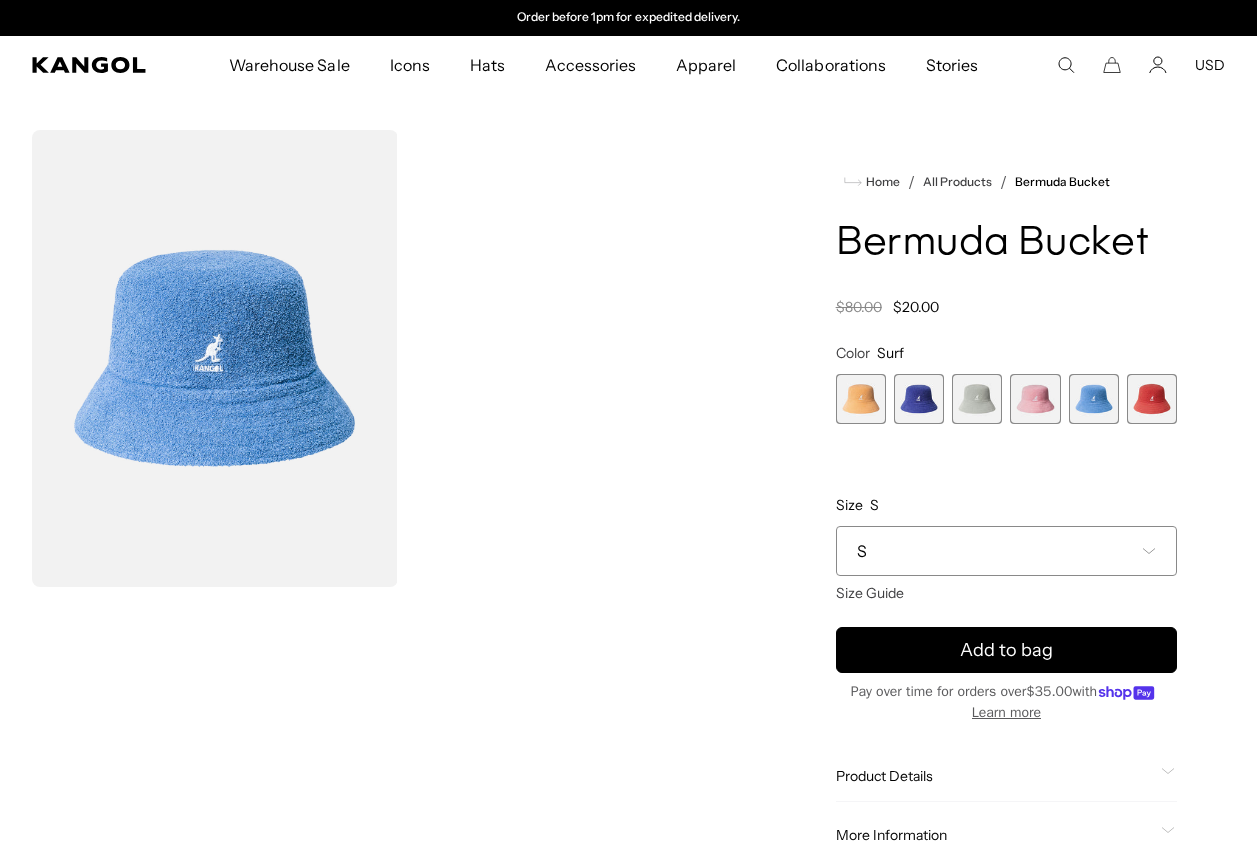 click at bounding box center (1152, 399) 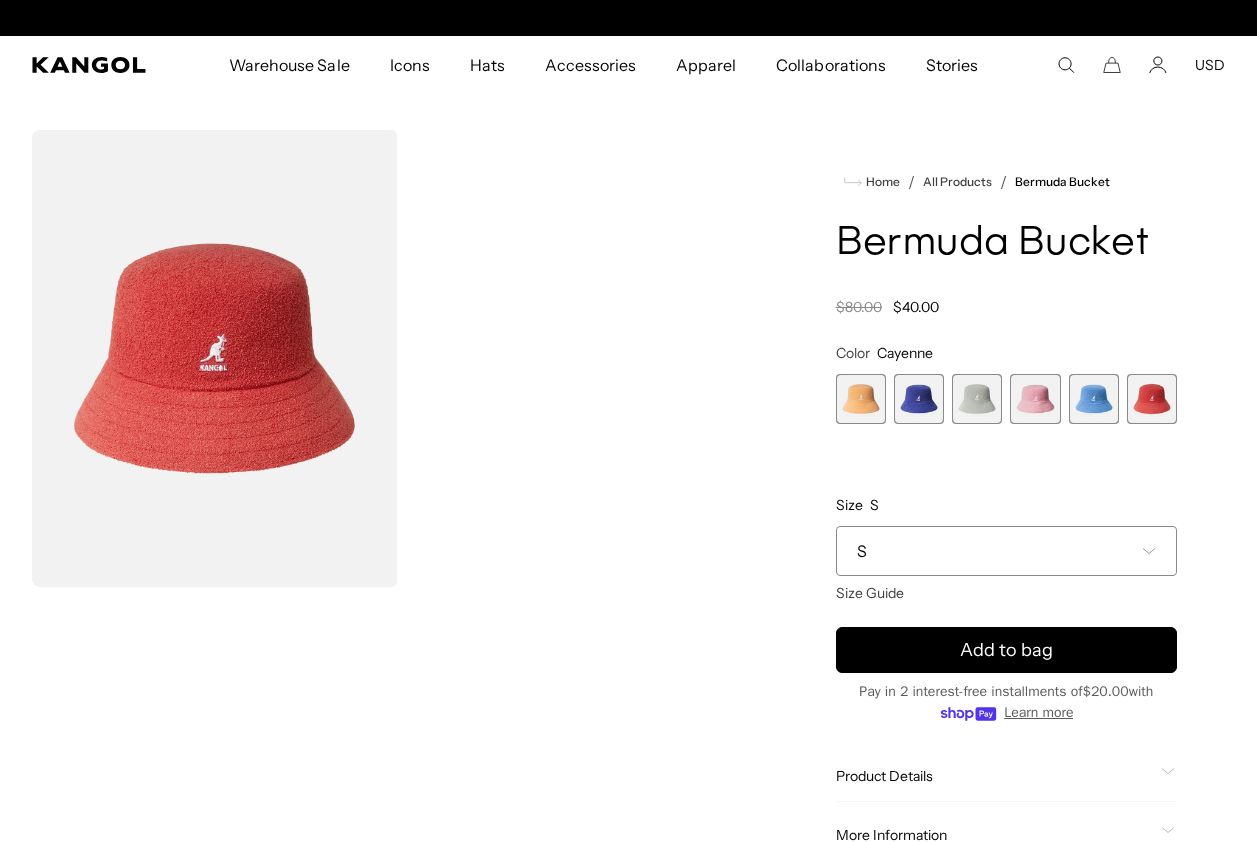scroll, scrollTop: 0, scrollLeft: 0, axis: both 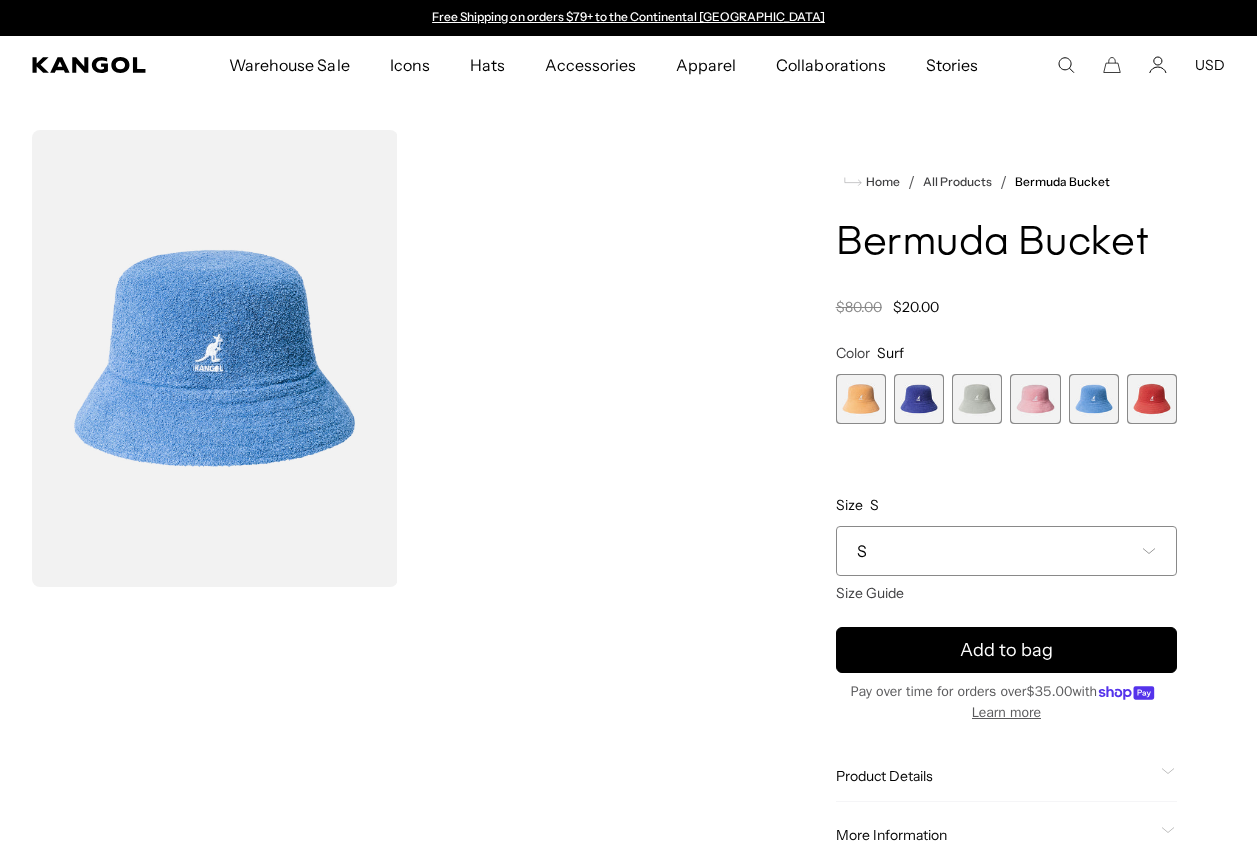 click on "S" at bounding box center (1006, 551) 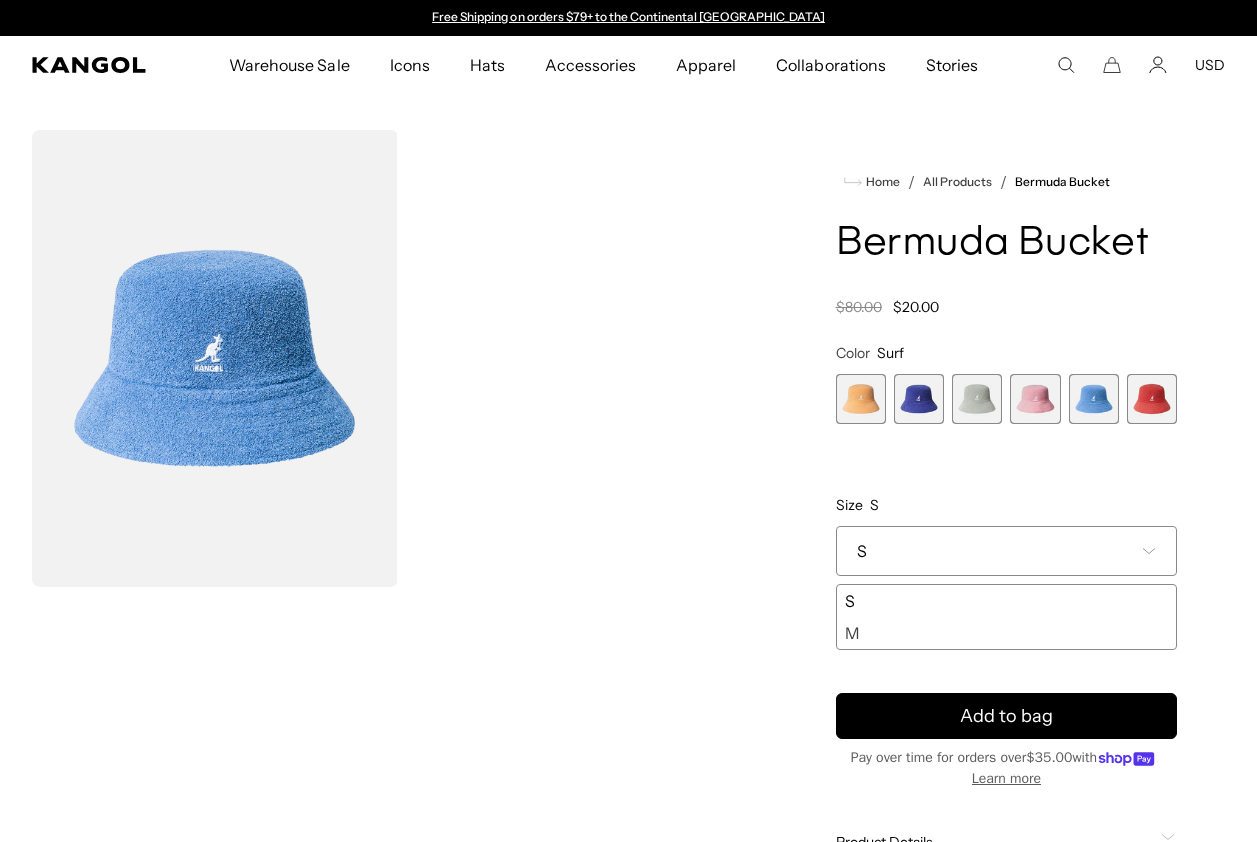 click on "M" at bounding box center (1006, 633) 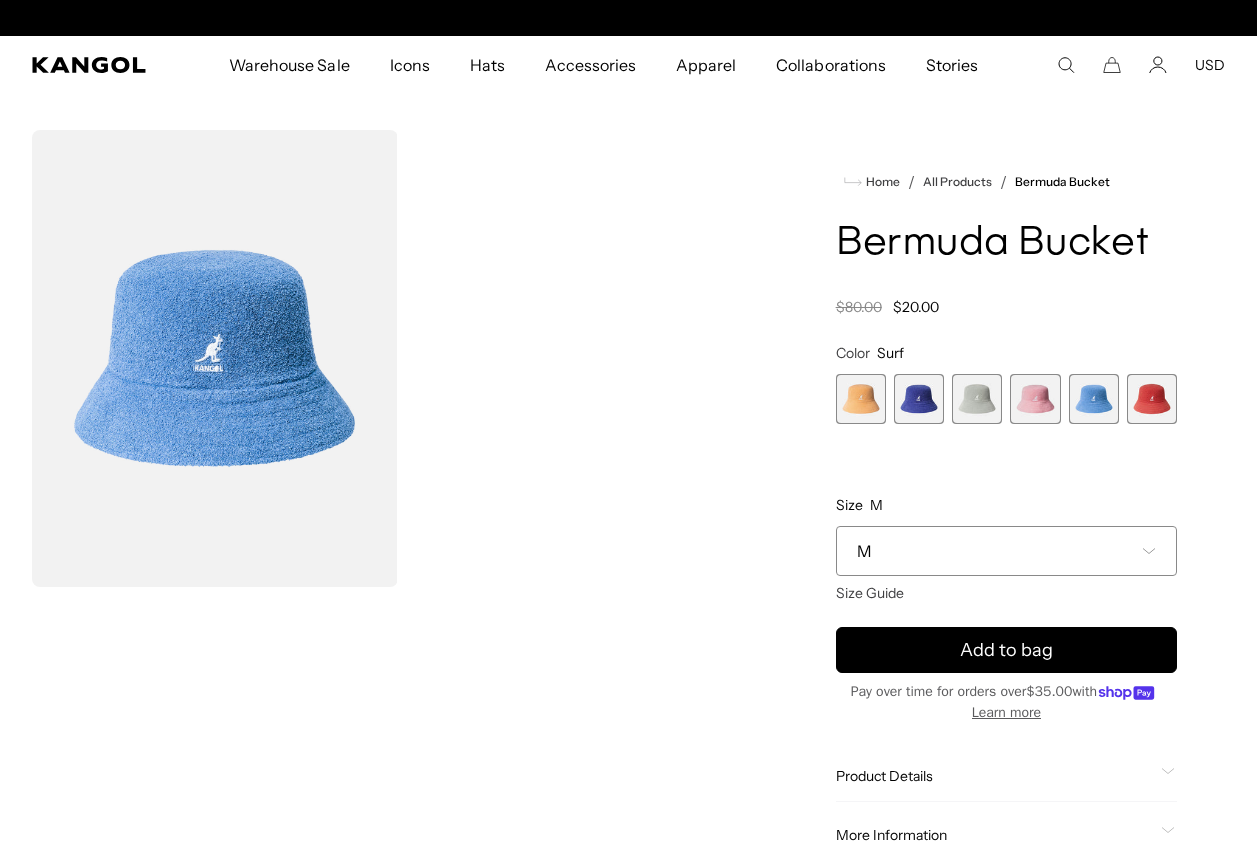 scroll, scrollTop: 0, scrollLeft: 412, axis: horizontal 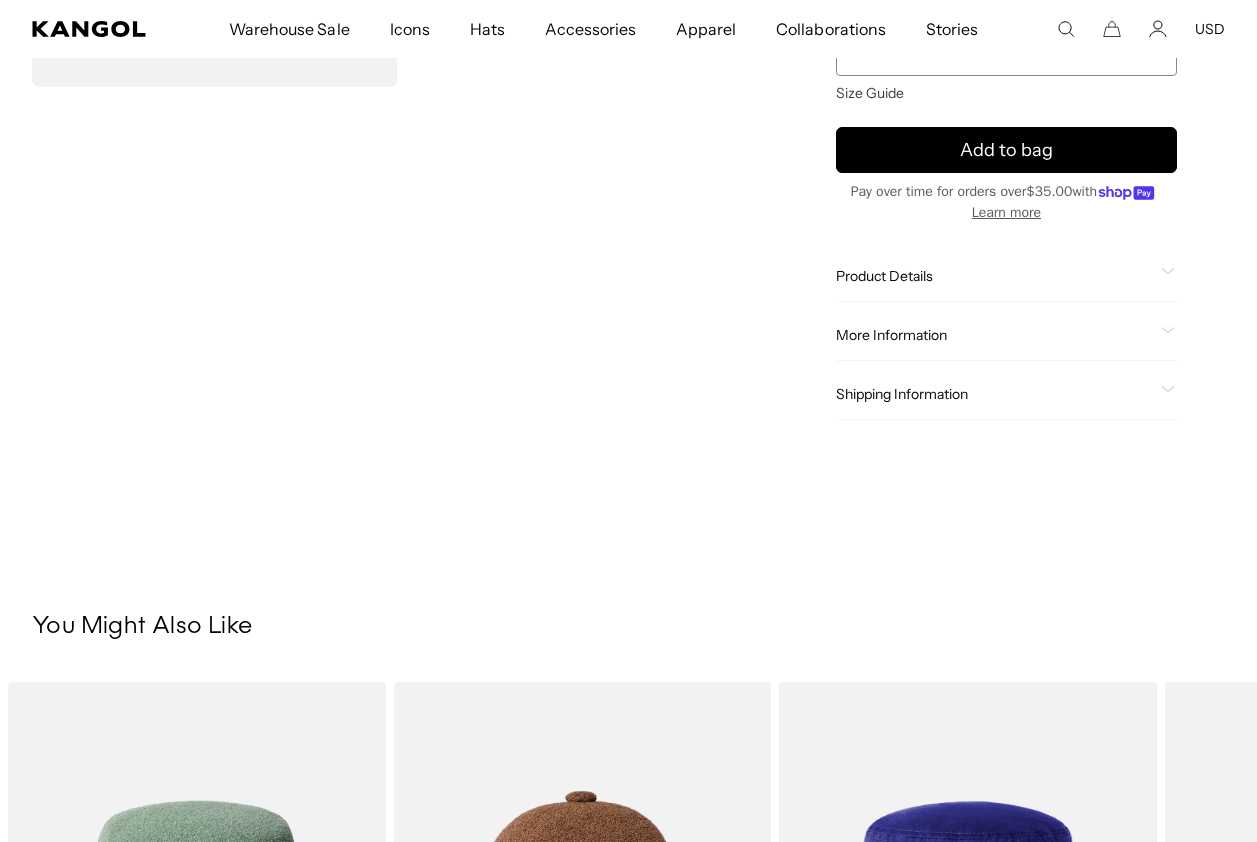 click on "Shipping Information" 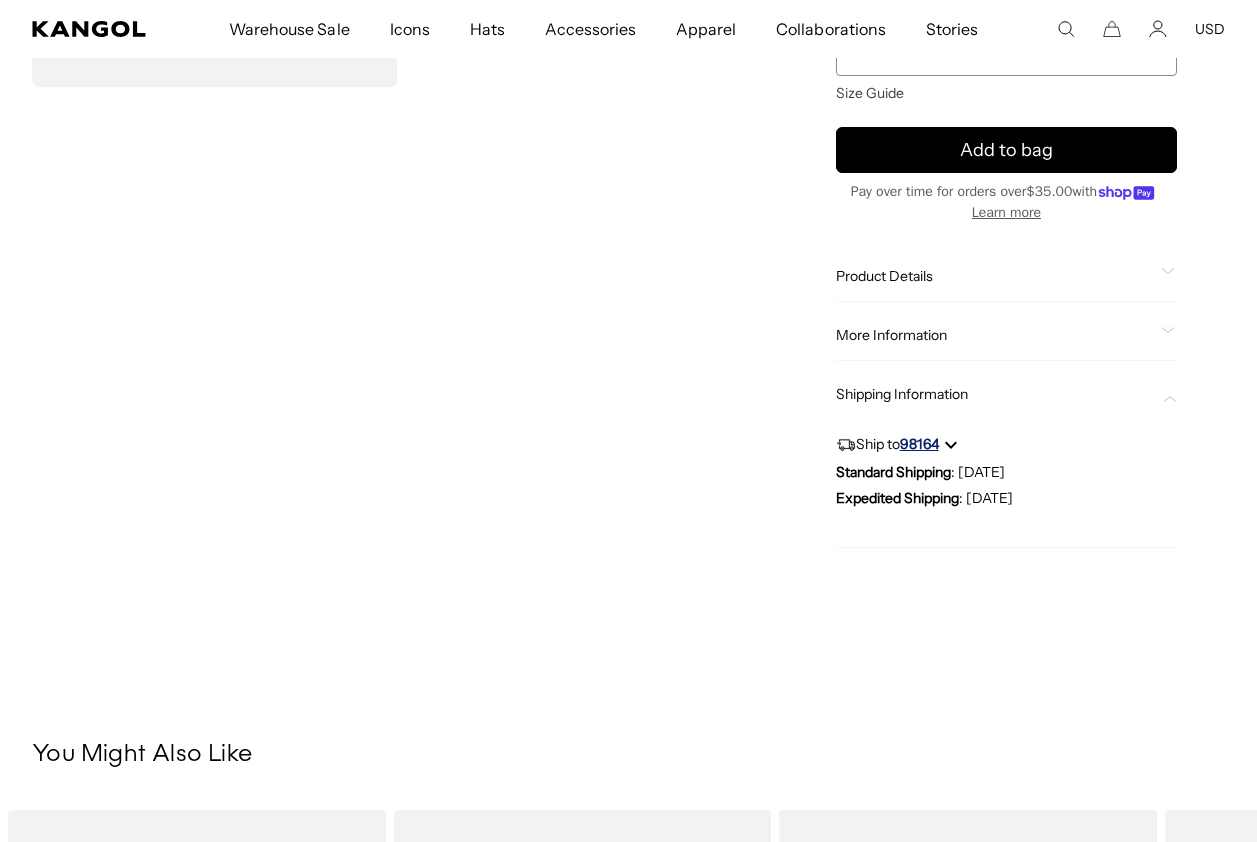 scroll, scrollTop: 0, scrollLeft: 0, axis: both 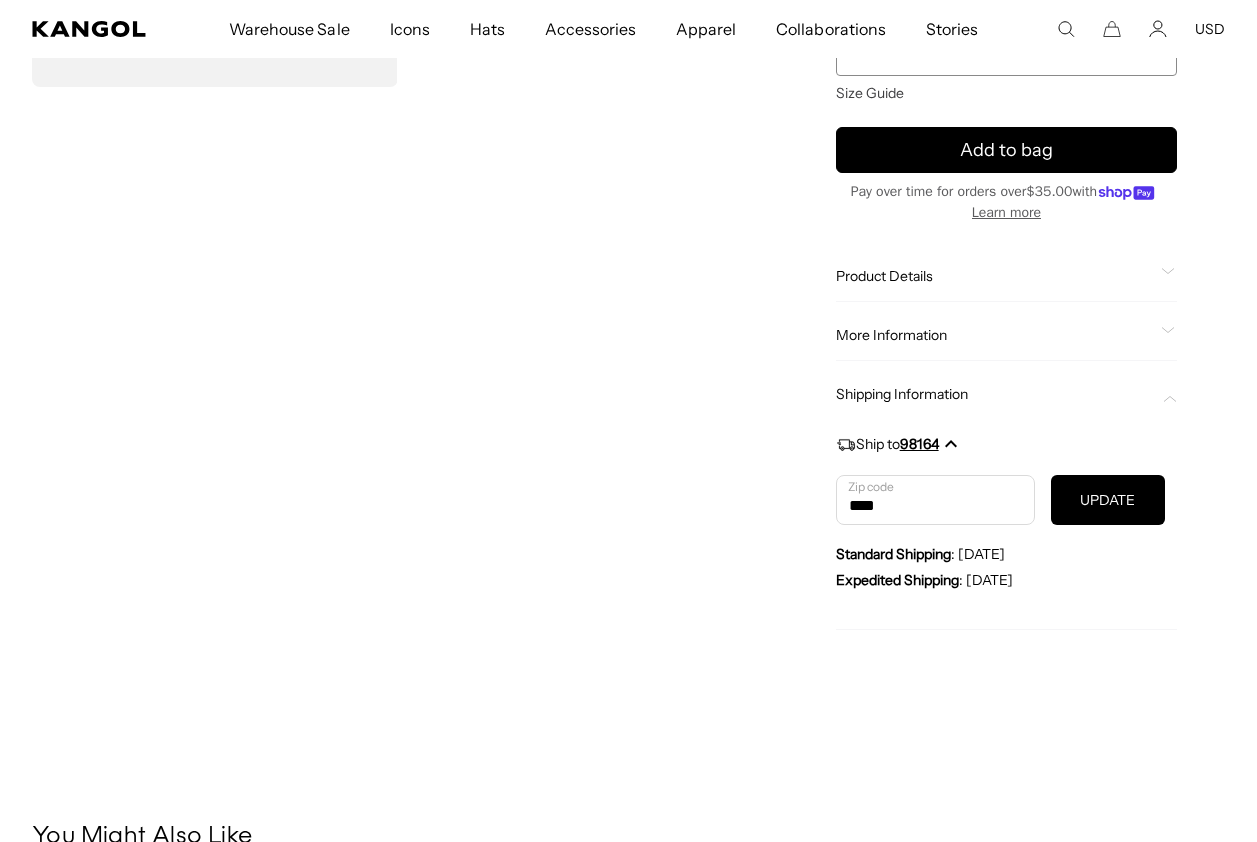 type on "*****" 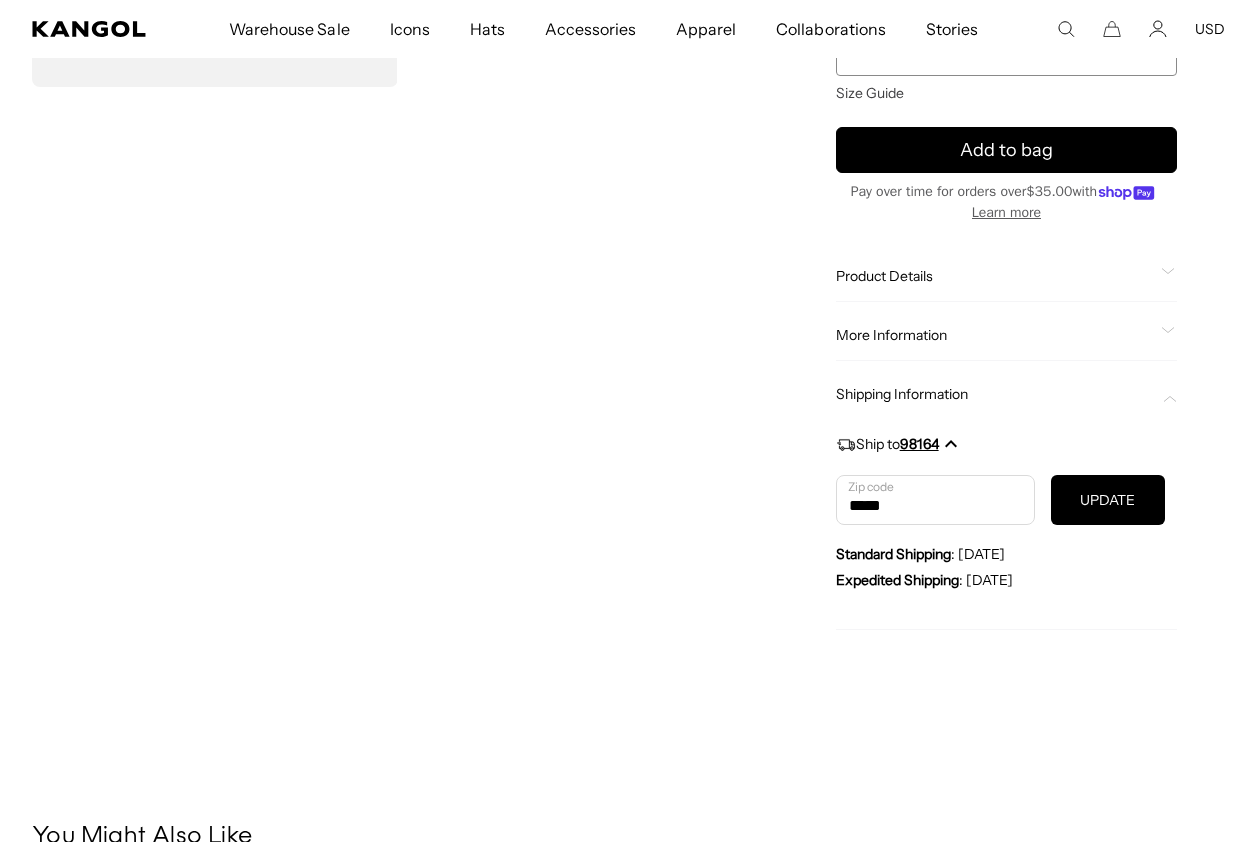 click on "UPDATE" at bounding box center [1108, 500] 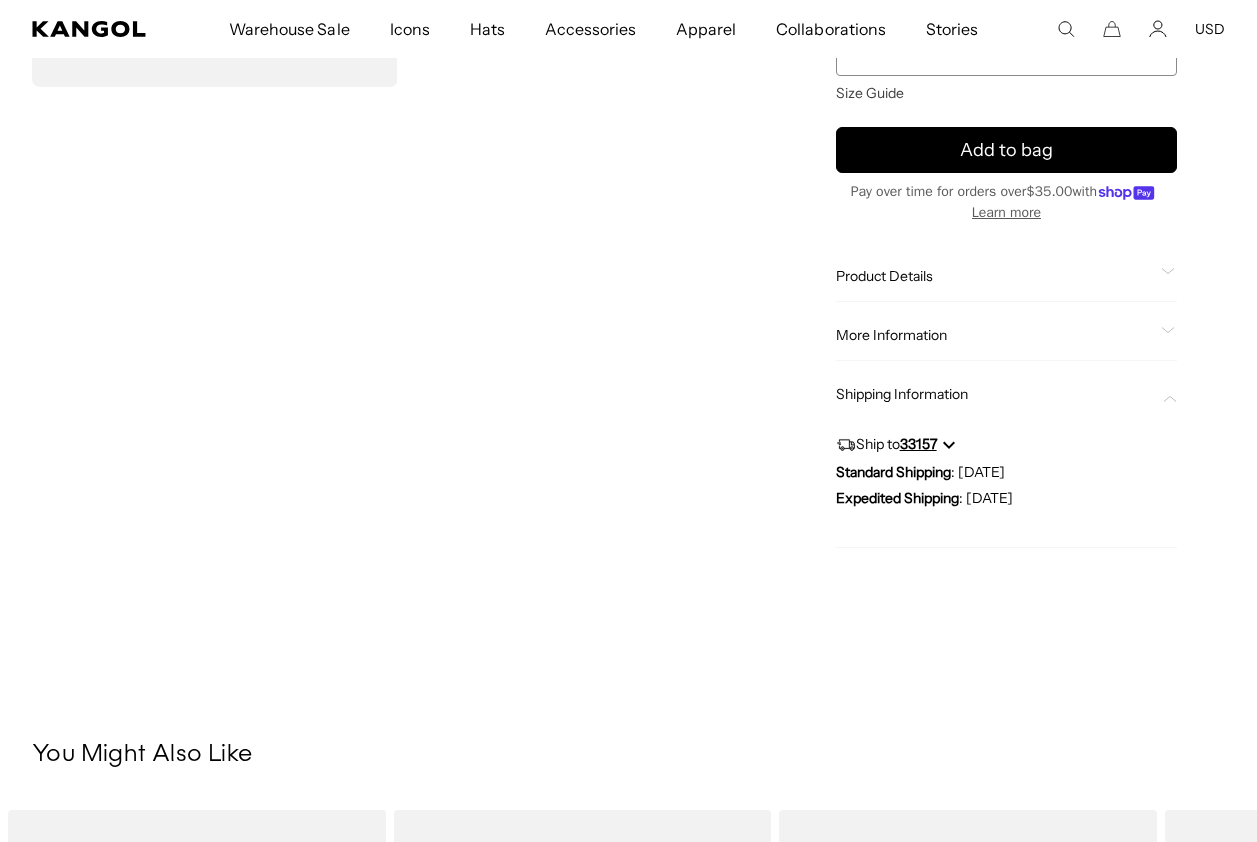 scroll, scrollTop: 0, scrollLeft: 412, axis: horizontal 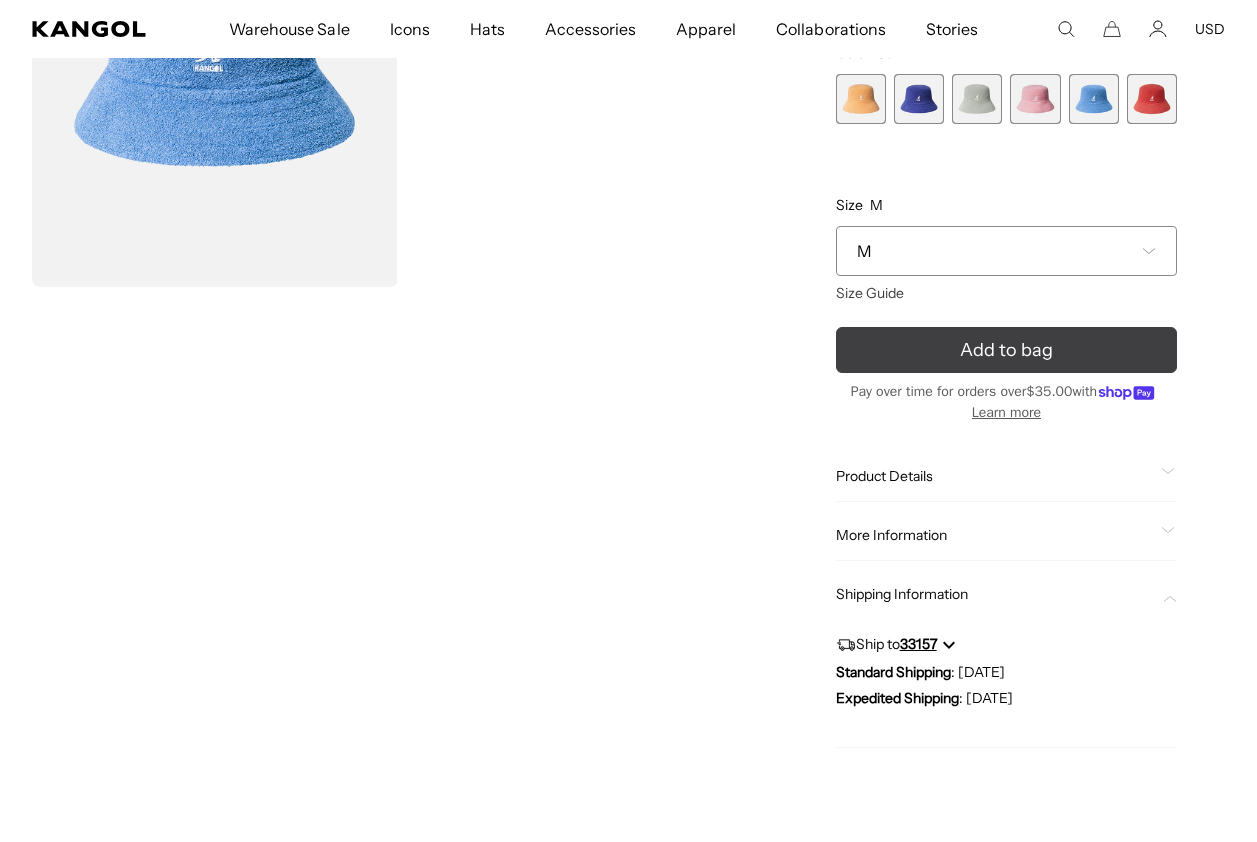 click on "Add to bag" at bounding box center [1006, 350] 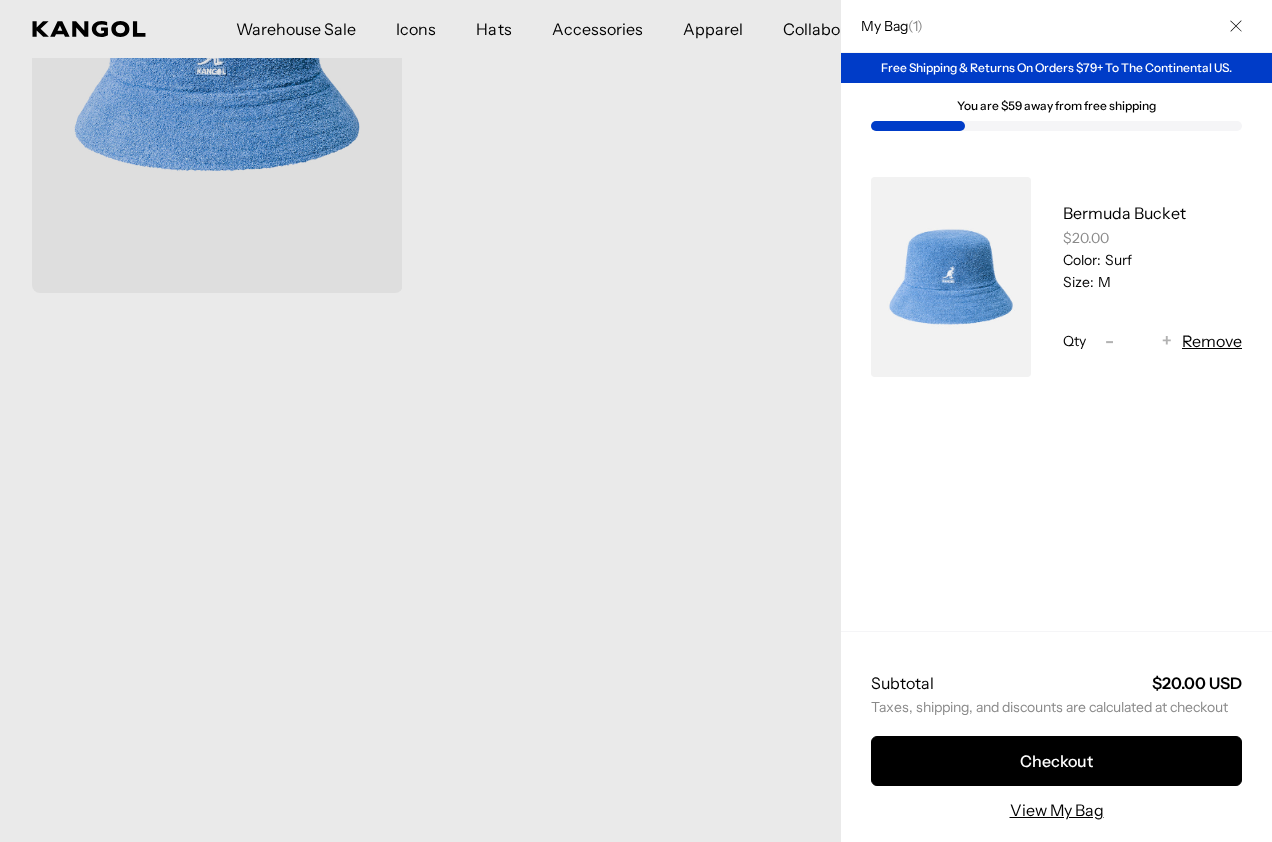 scroll, scrollTop: 0, scrollLeft: 0, axis: both 